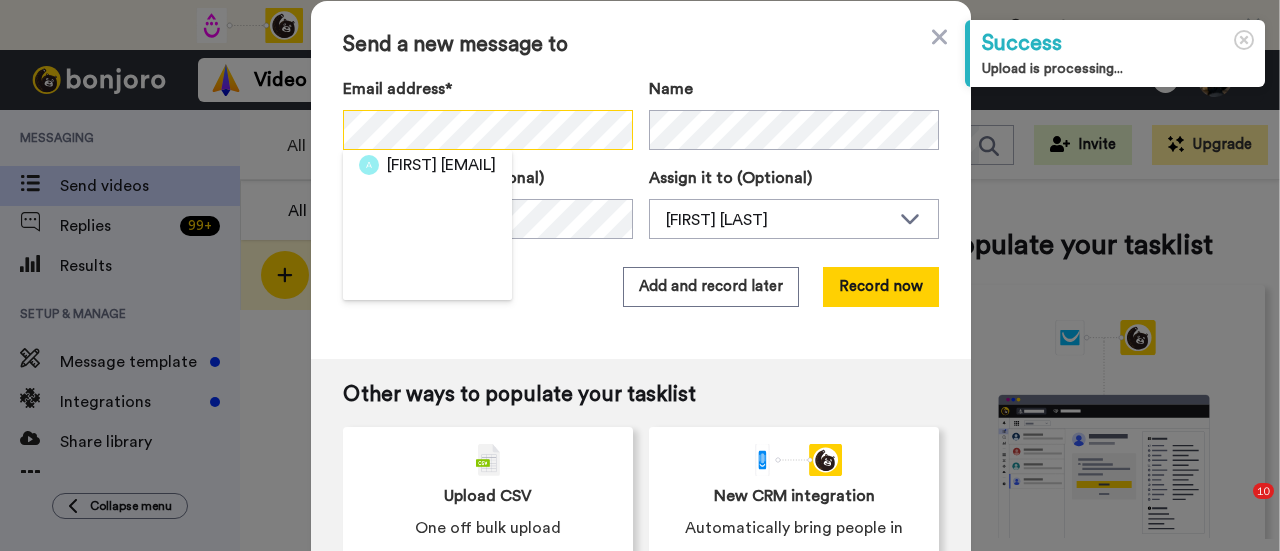 scroll, scrollTop: 0, scrollLeft: 0, axis: both 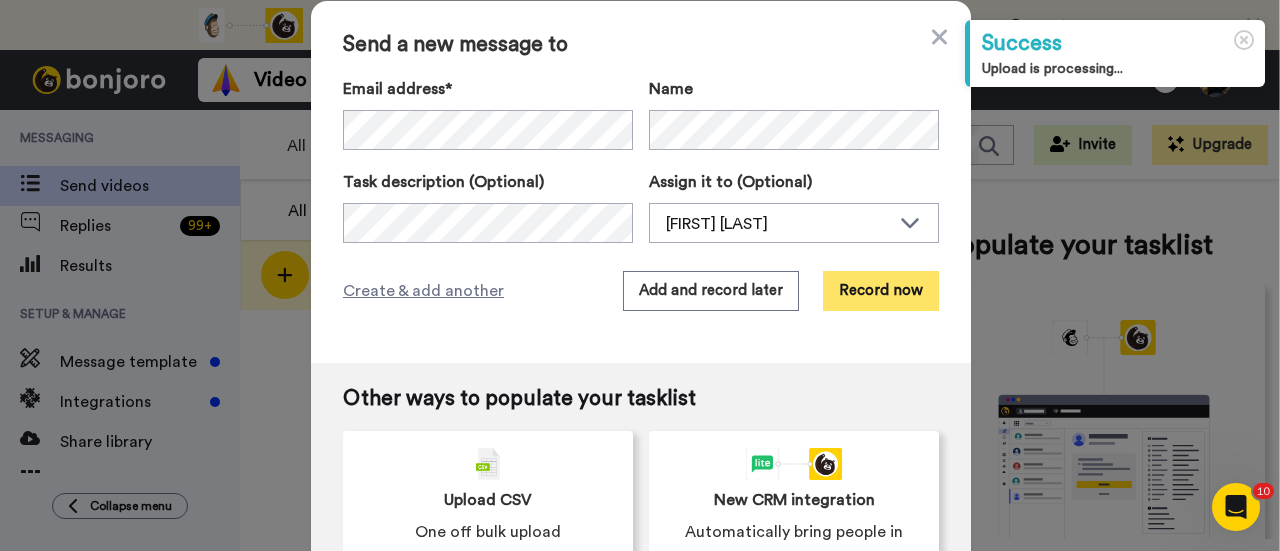 click on "Record now" at bounding box center [881, 291] 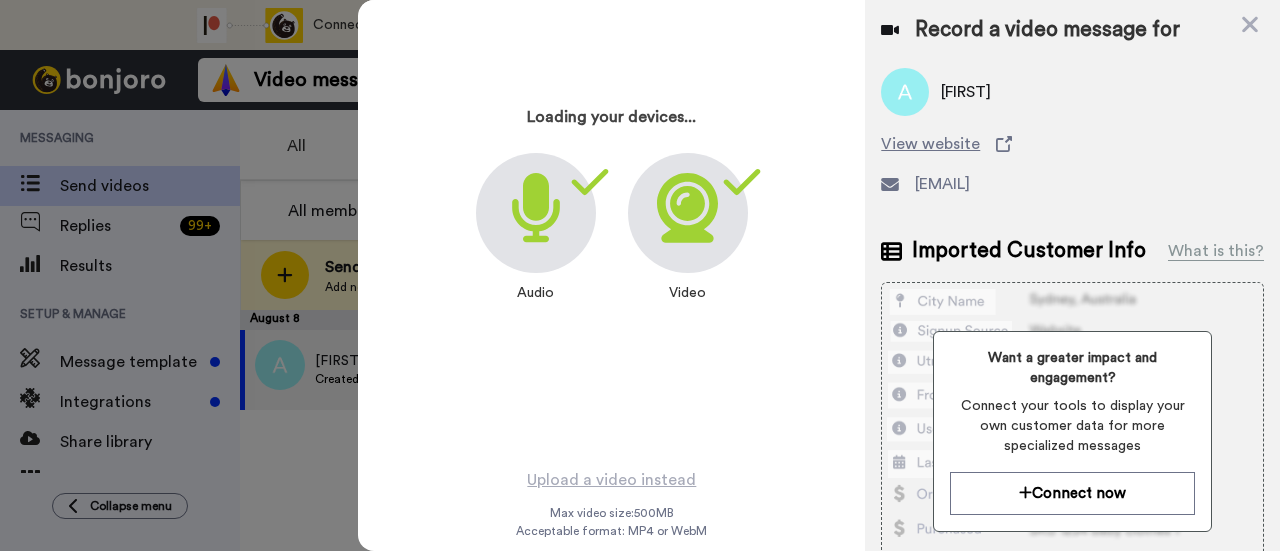 scroll, scrollTop: 96, scrollLeft: 0, axis: vertical 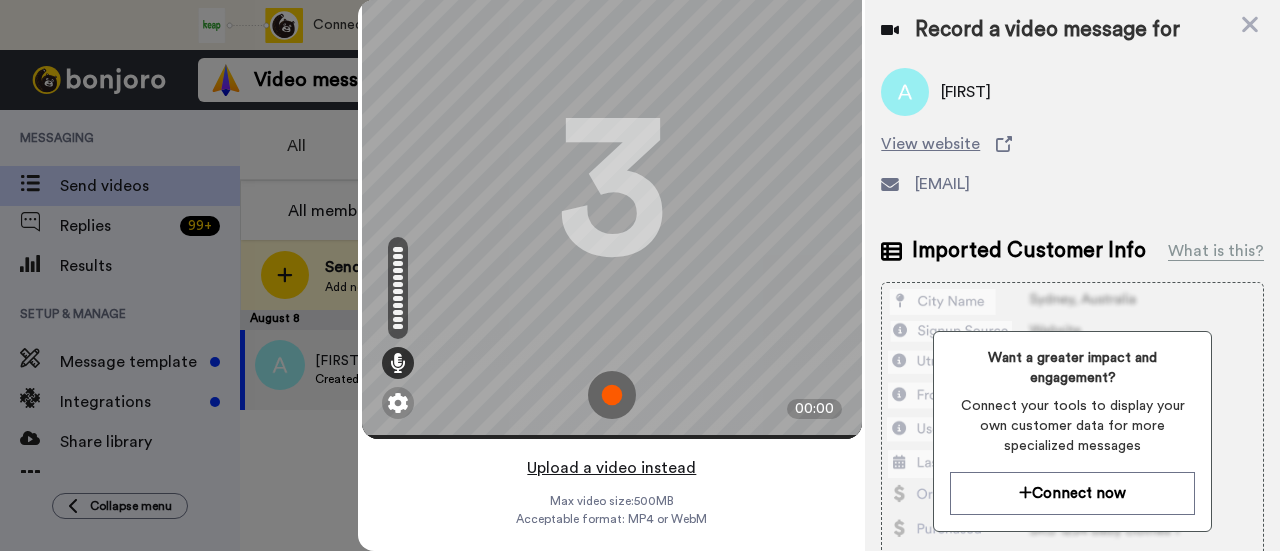 click on "Upload a video instead" at bounding box center (611, 468) 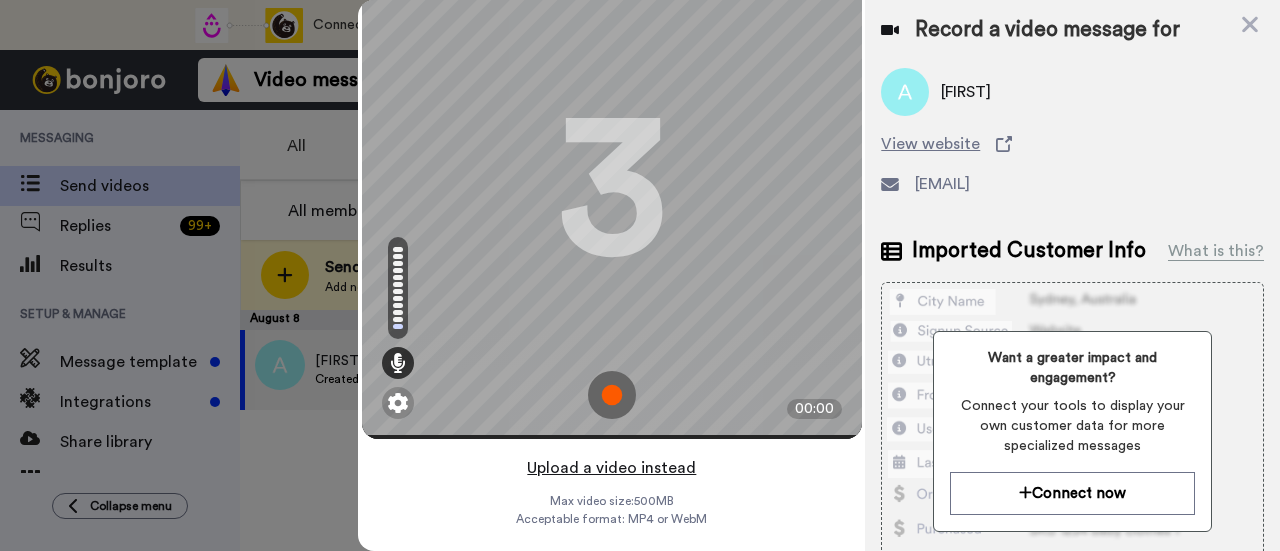 scroll, scrollTop: 0, scrollLeft: 0, axis: both 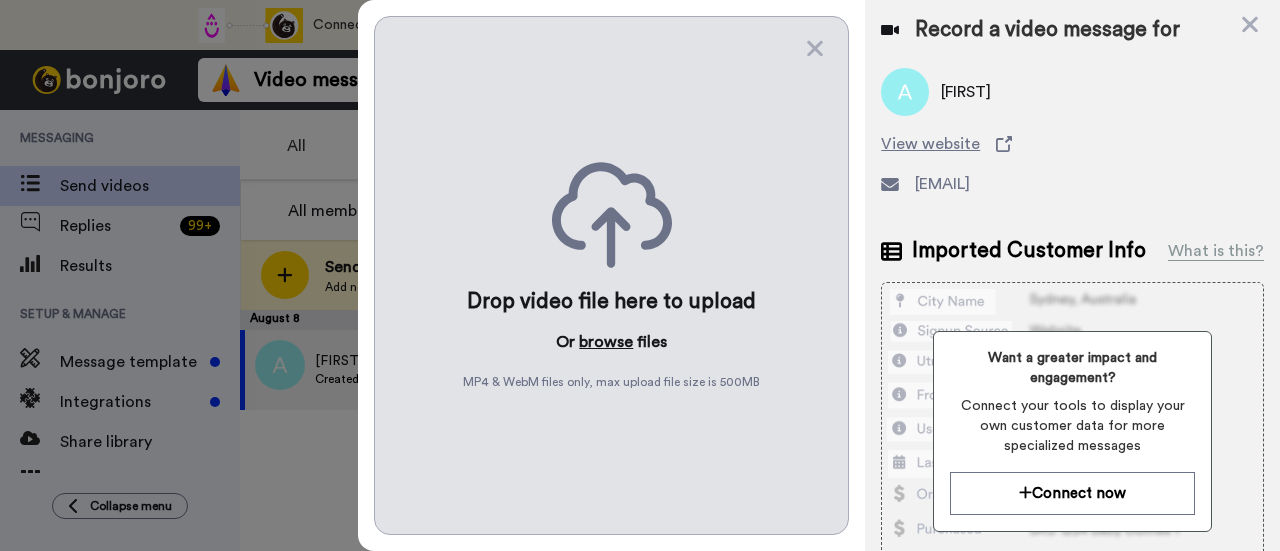 click on "browse" at bounding box center [606, 342] 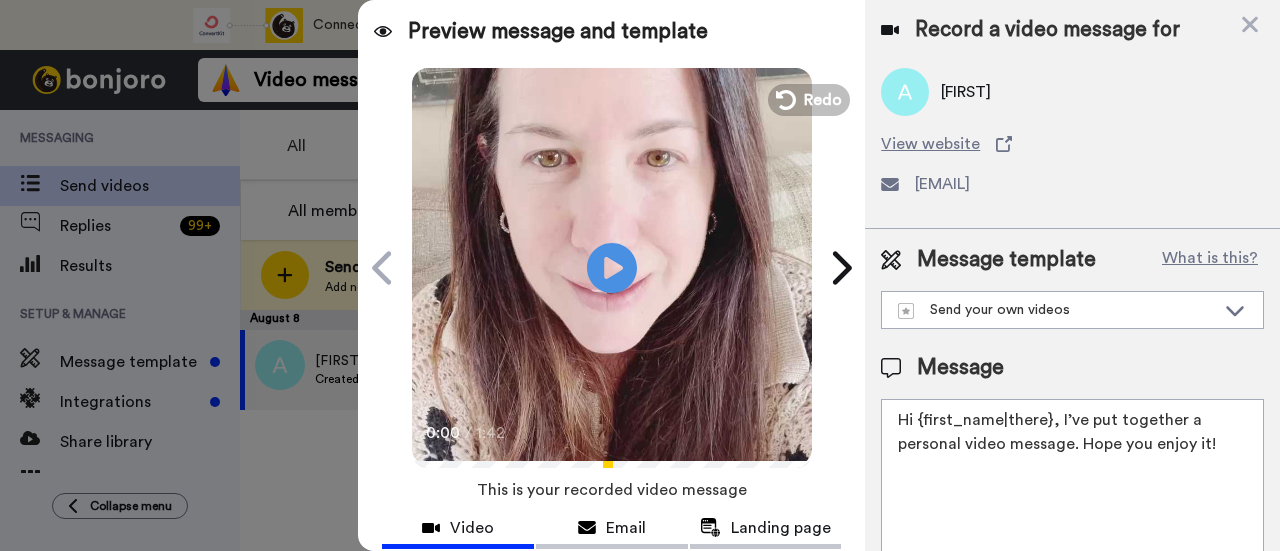 drag, startPoint x: 1217, startPoint y: 447, endPoint x: 1056, endPoint y: 415, distance: 164.14932 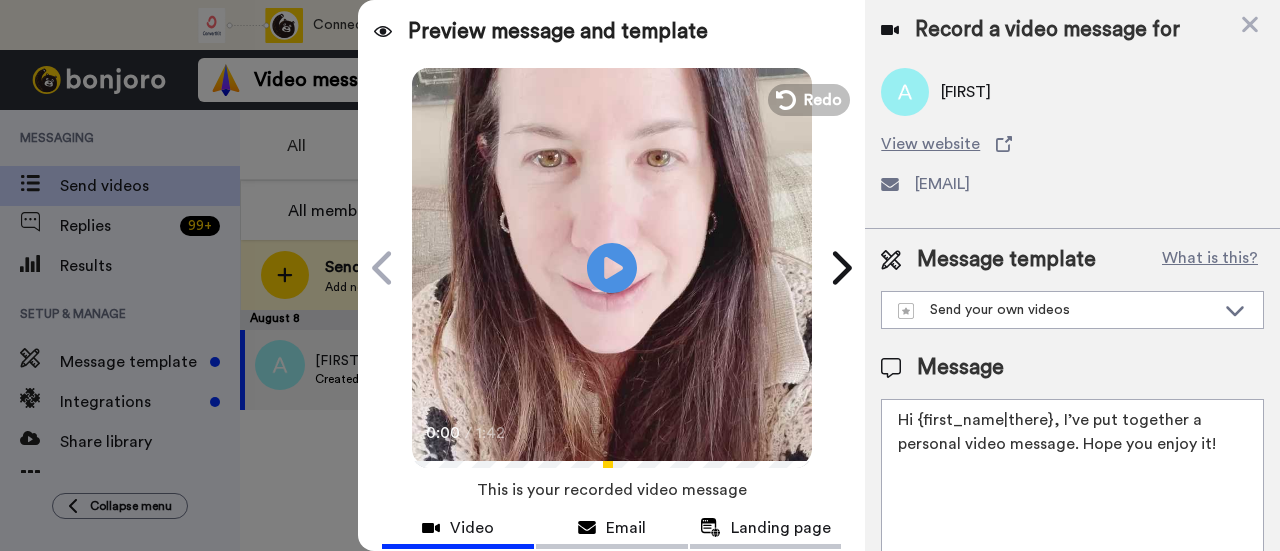 paste on "welcome to SLP Elevate! I created a video welcome for you! Feel free to click reply if you have any questions! I am here for you and cannot wait to hear about your students’ success and all of the time you save" 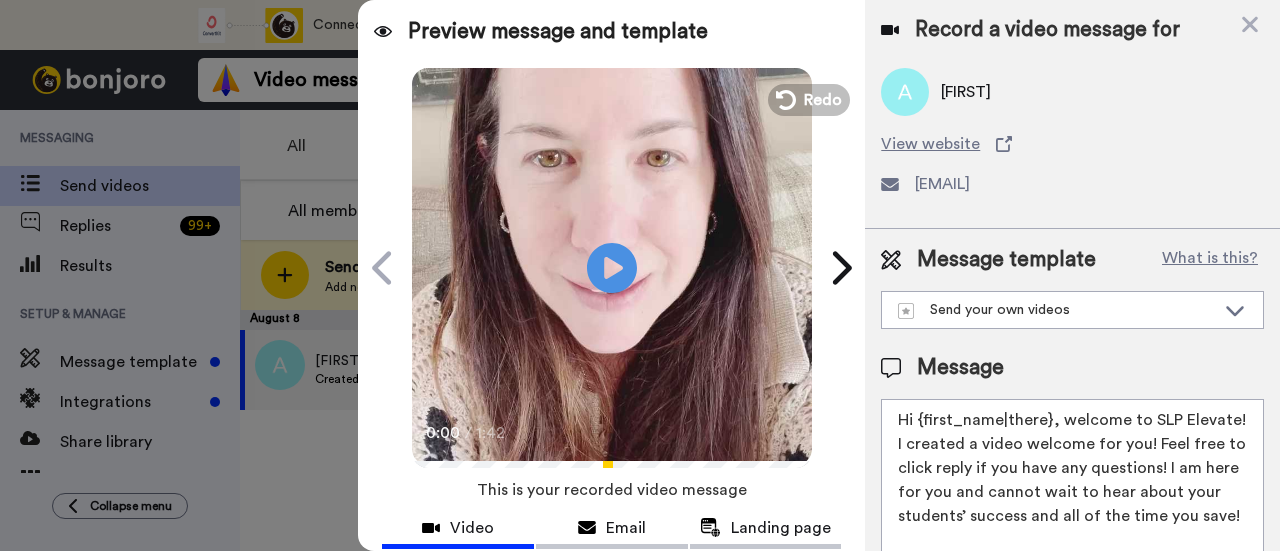 scroll, scrollTop: 8, scrollLeft: 0, axis: vertical 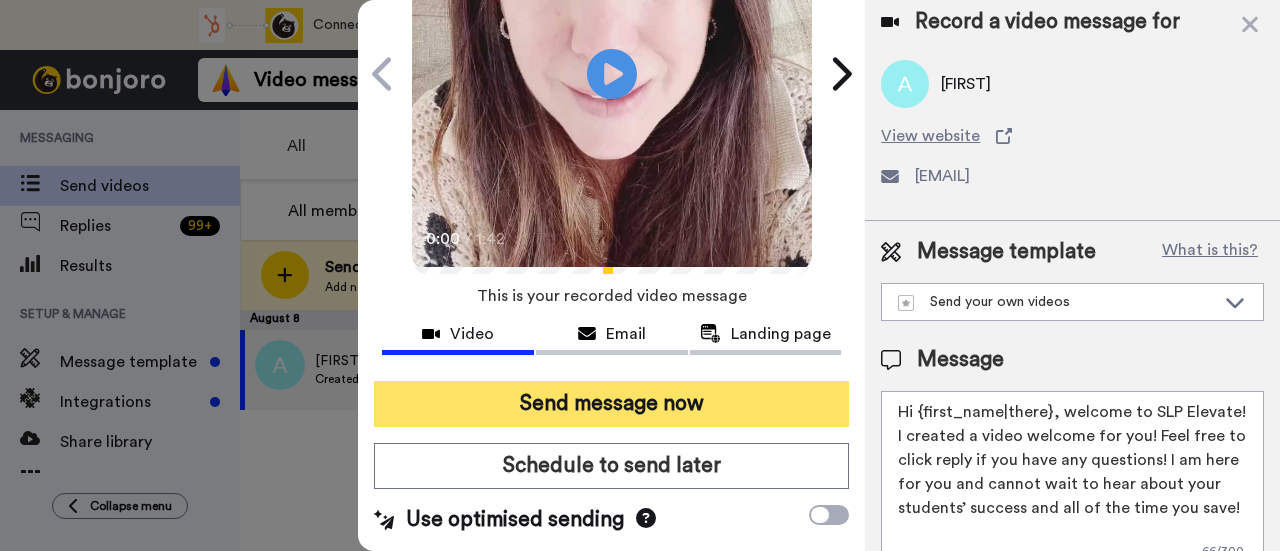 type on "Hi {first_name|there}, welcome to SLP Elevate! I created a video welcome for you! Feel free to click reply if you have any questions! I am here for you and cannot wait to hear about your students’ success and all of the time you save!" 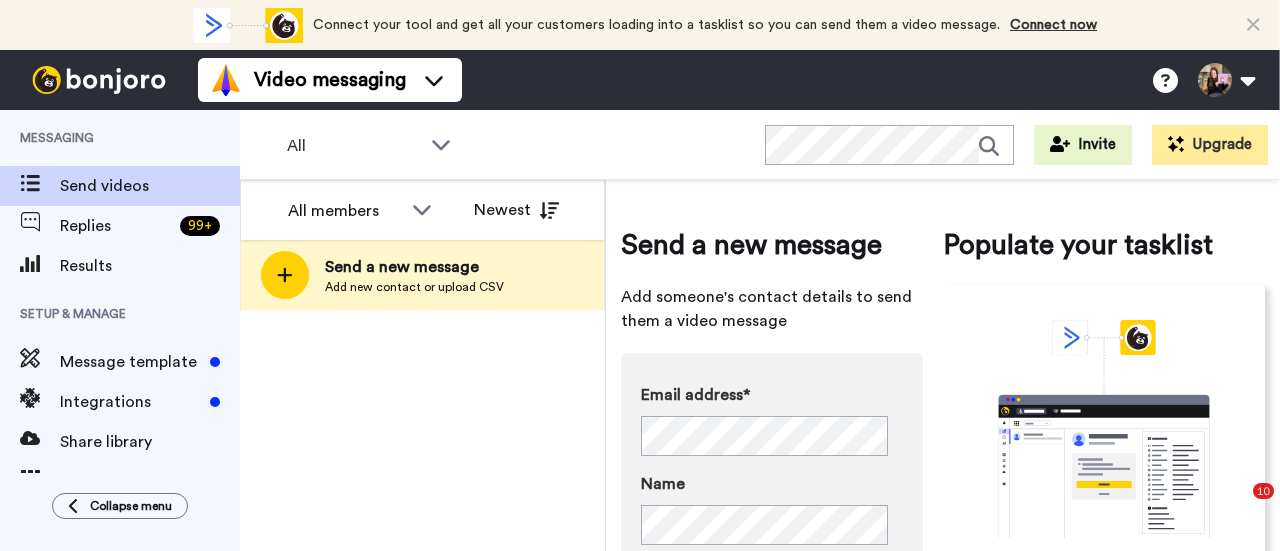 scroll, scrollTop: 0, scrollLeft: 0, axis: both 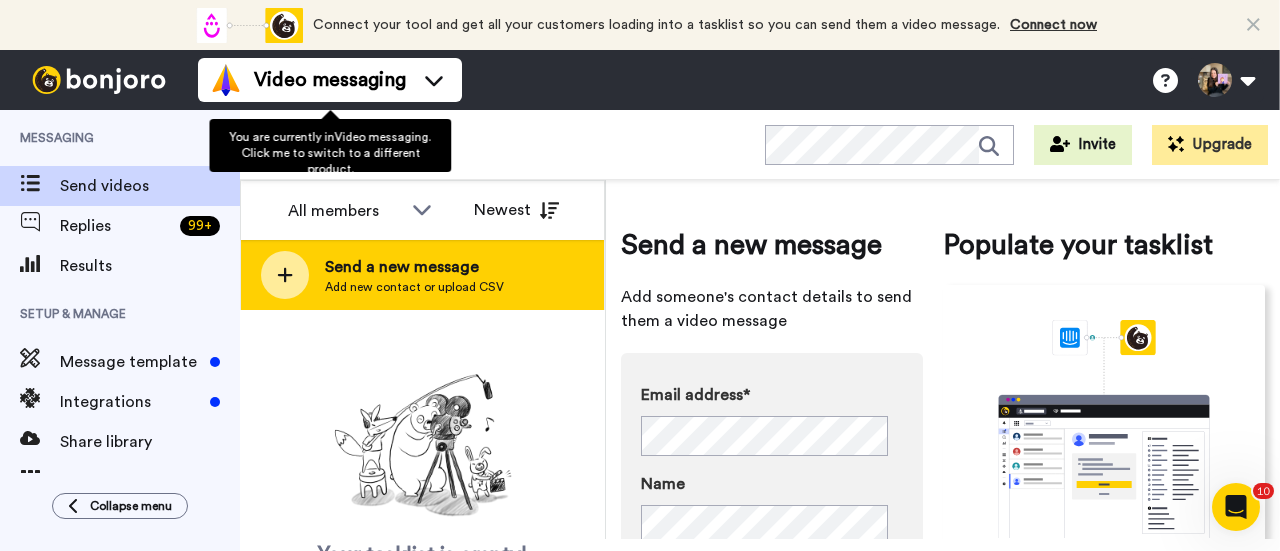click on "Send a new message" at bounding box center (414, 267) 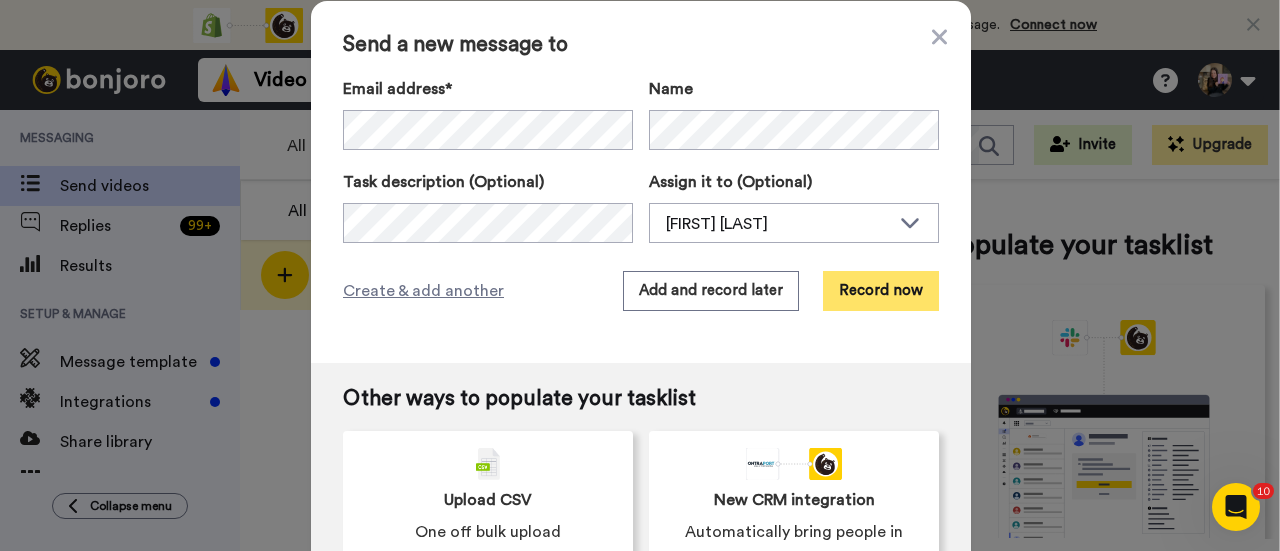 click on "Record now" at bounding box center (881, 291) 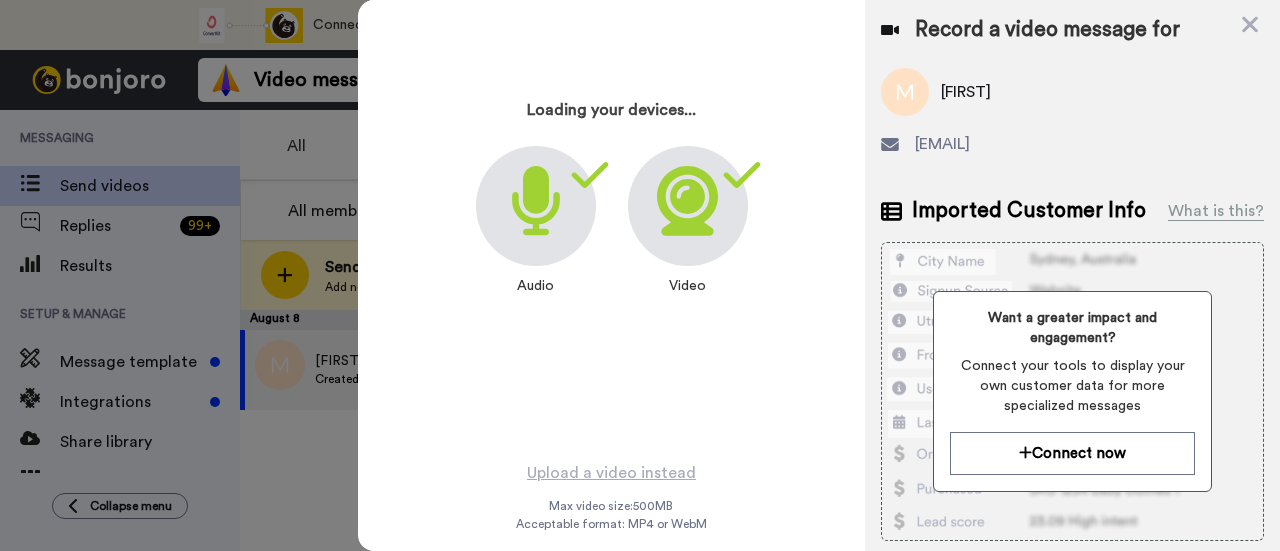 scroll, scrollTop: 96, scrollLeft: 0, axis: vertical 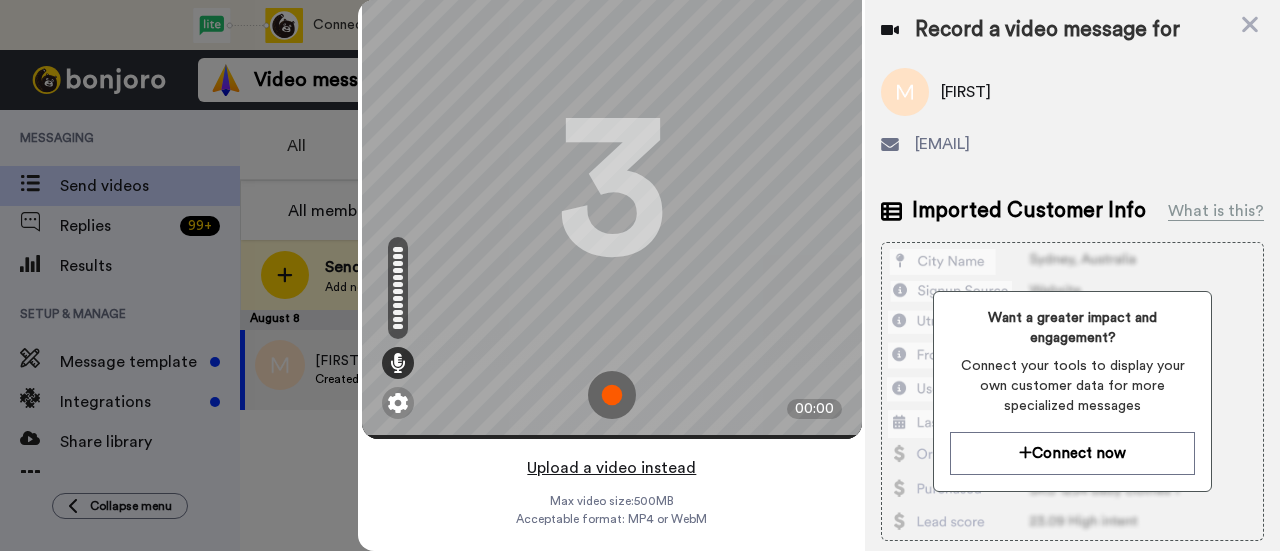 click on "Upload a video instead" at bounding box center [611, 468] 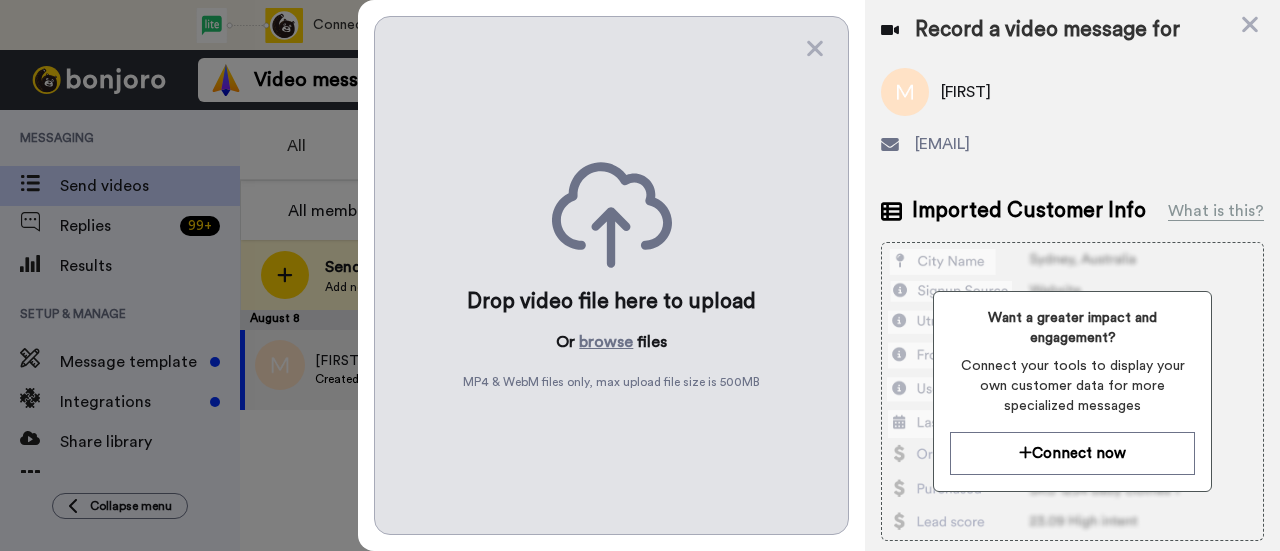 scroll, scrollTop: 0, scrollLeft: 0, axis: both 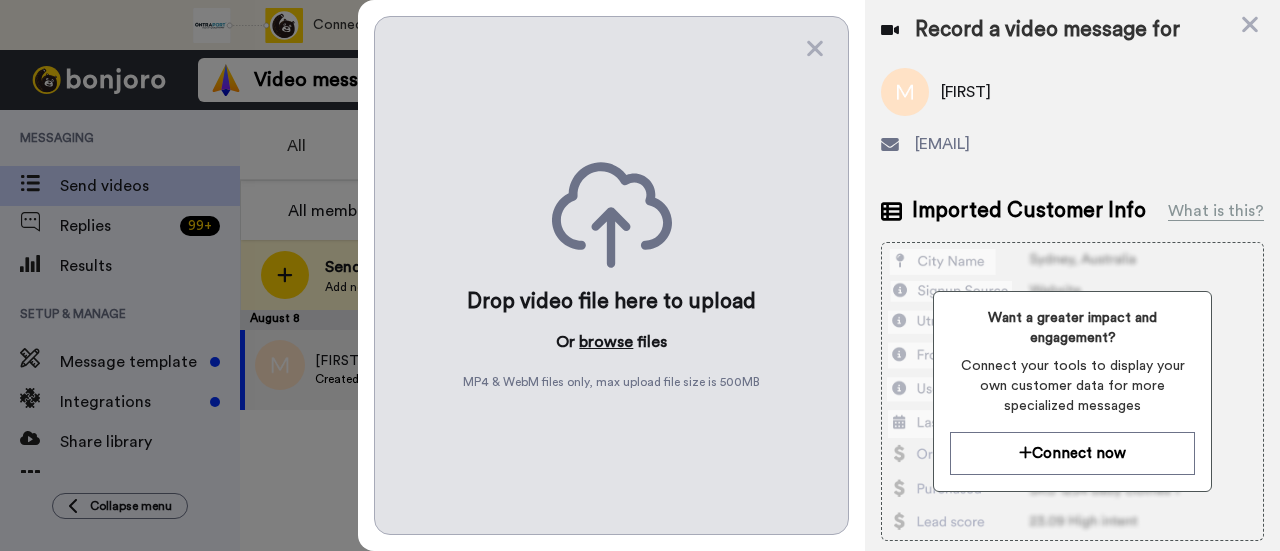 click on "browse" at bounding box center [606, 342] 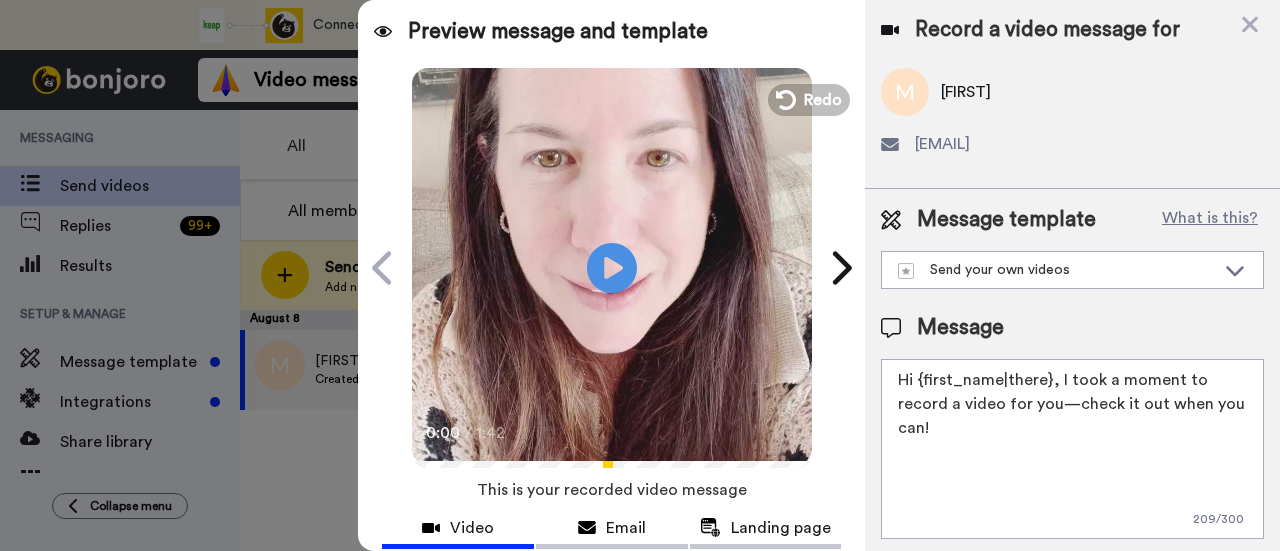 drag, startPoint x: 1106, startPoint y: 431, endPoint x: 1056, endPoint y: 381, distance: 70.71068 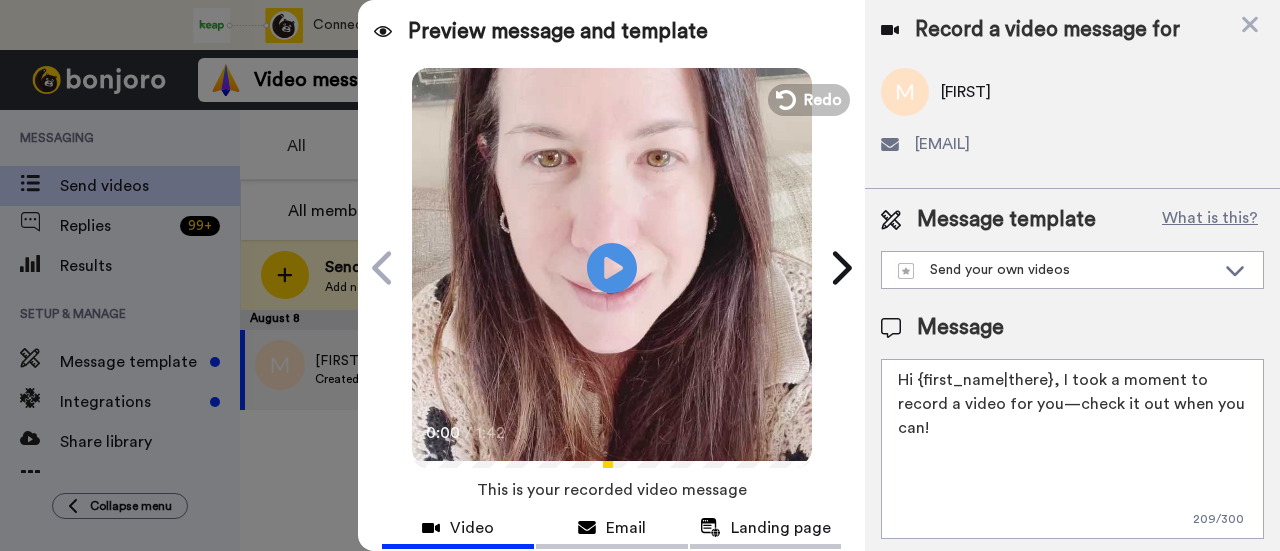 paste on "welcome to SLP Elevate! I created a video welcome for you! Feel free to click reply if you have any questions! I am here for you and cannot wait to hear about your students’ success and all of the time you save" 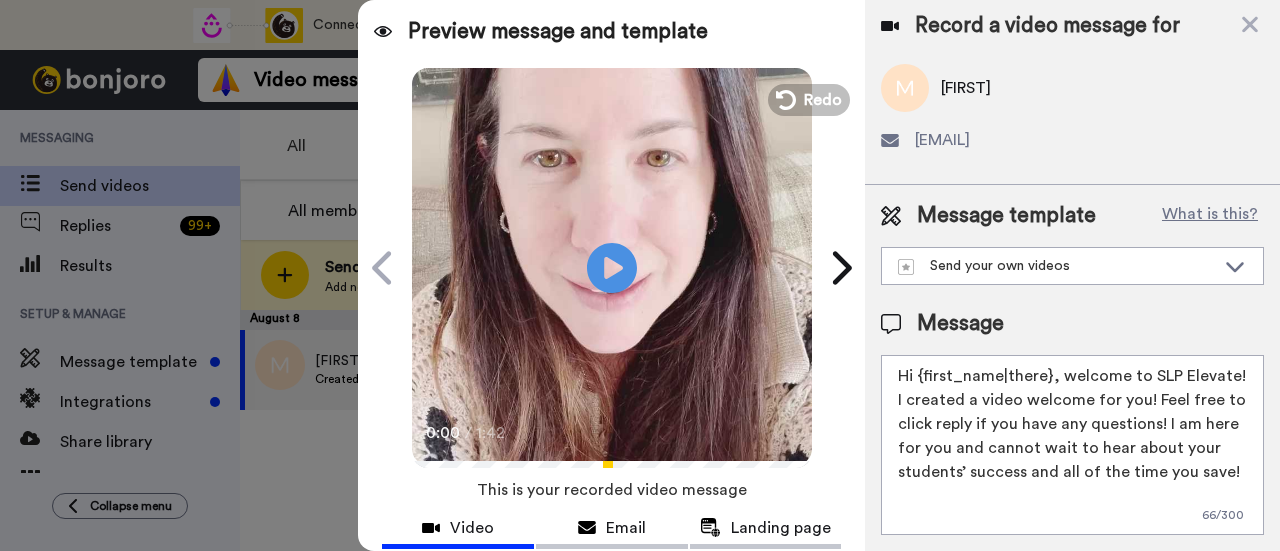 scroll, scrollTop: 15, scrollLeft: 0, axis: vertical 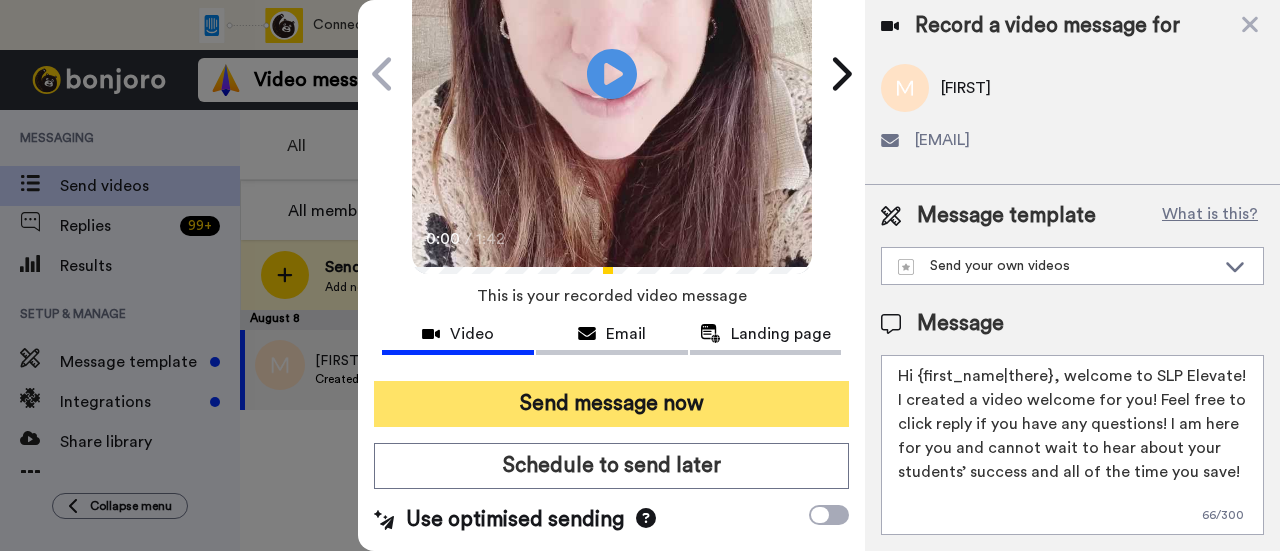 type on "Hi {first_name|there}, welcome to SLP Elevate! I created a video welcome for you! Feel free to click reply if you have any questions! I am here for you and cannot wait to hear about your students’ success and all of the time you save!" 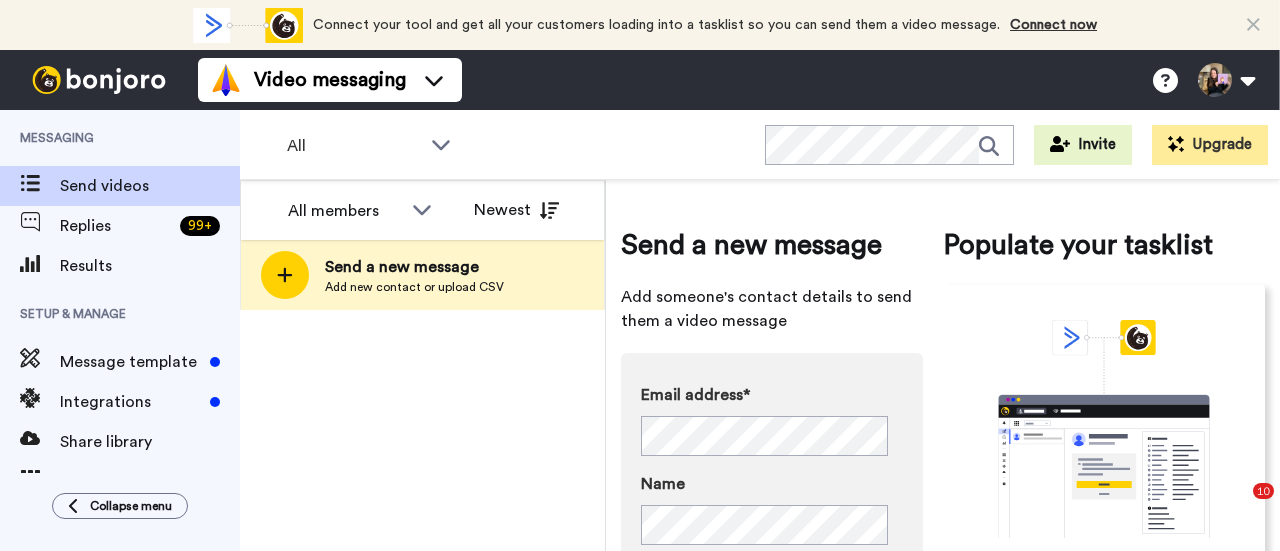 scroll, scrollTop: 0, scrollLeft: 0, axis: both 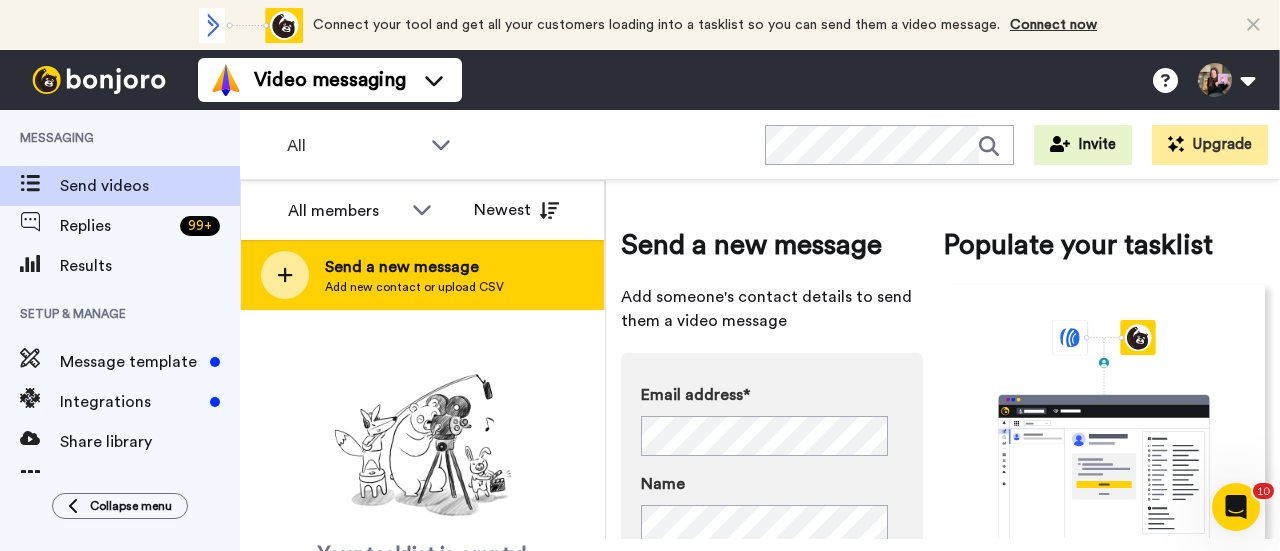 click on "Send a new message" at bounding box center (414, 267) 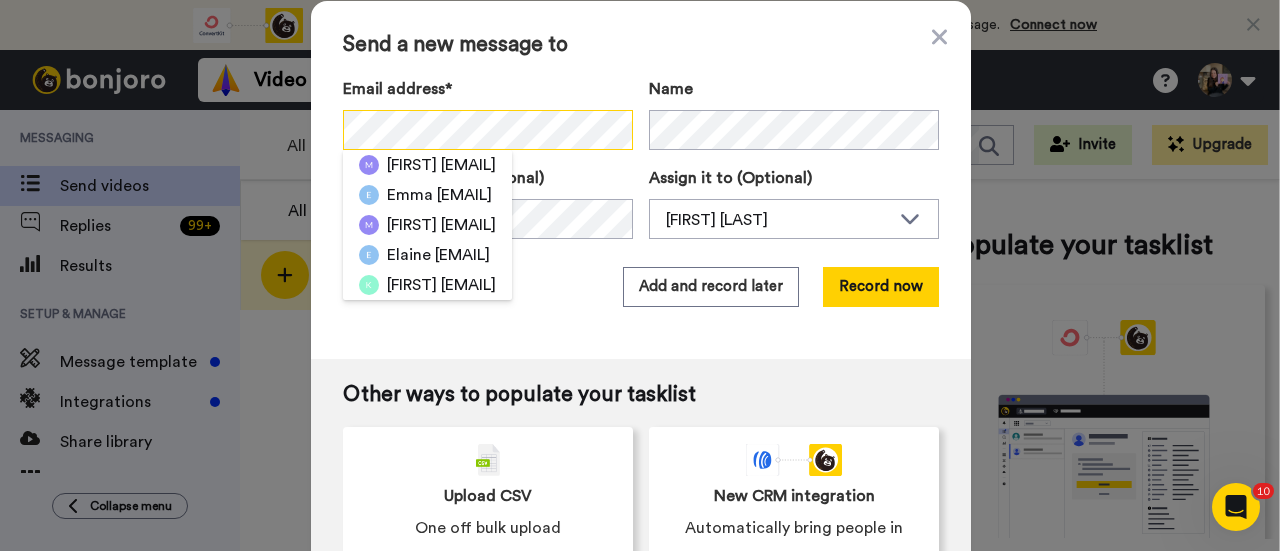 scroll, scrollTop: 0, scrollLeft: 42, axis: horizontal 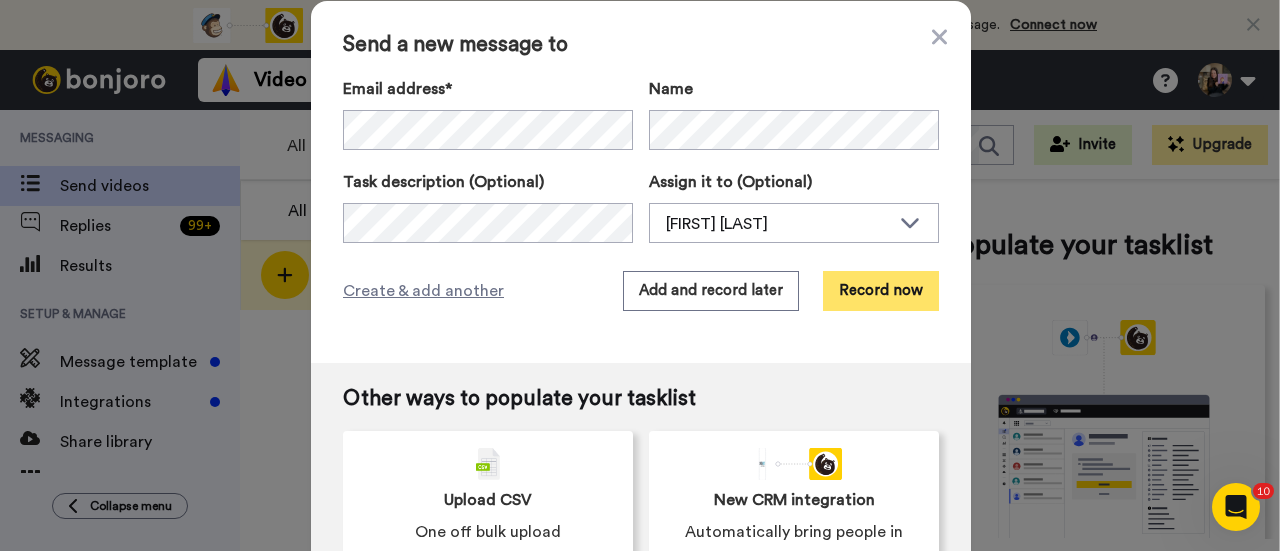 click on "Record now" at bounding box center [881, 291] 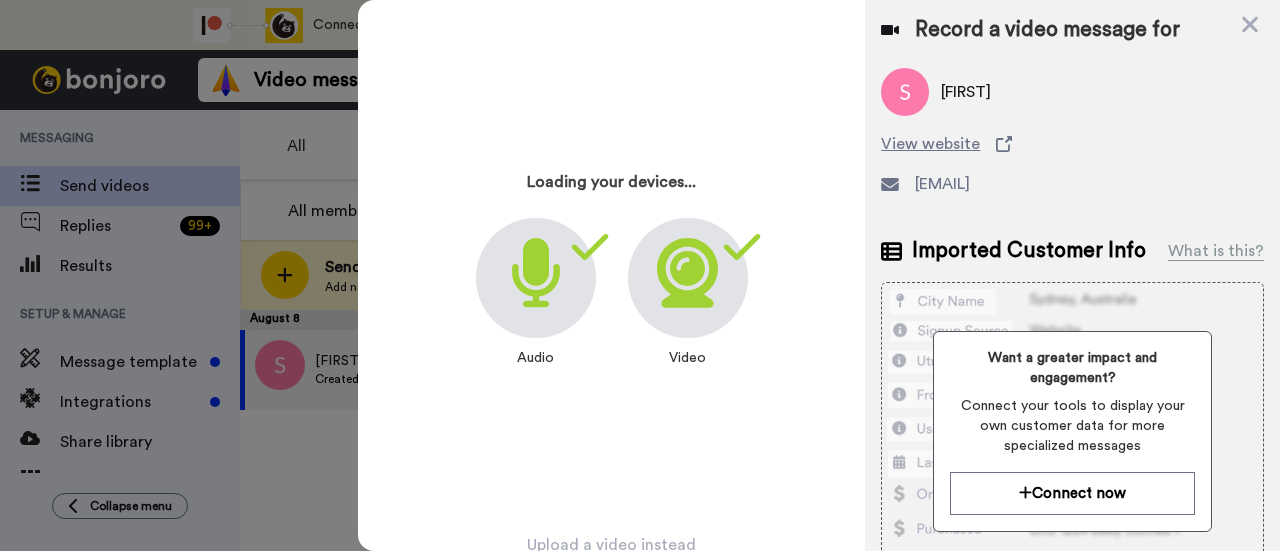 scroll, scrollTop: 96, scrollLeft: 0, axis: vertical 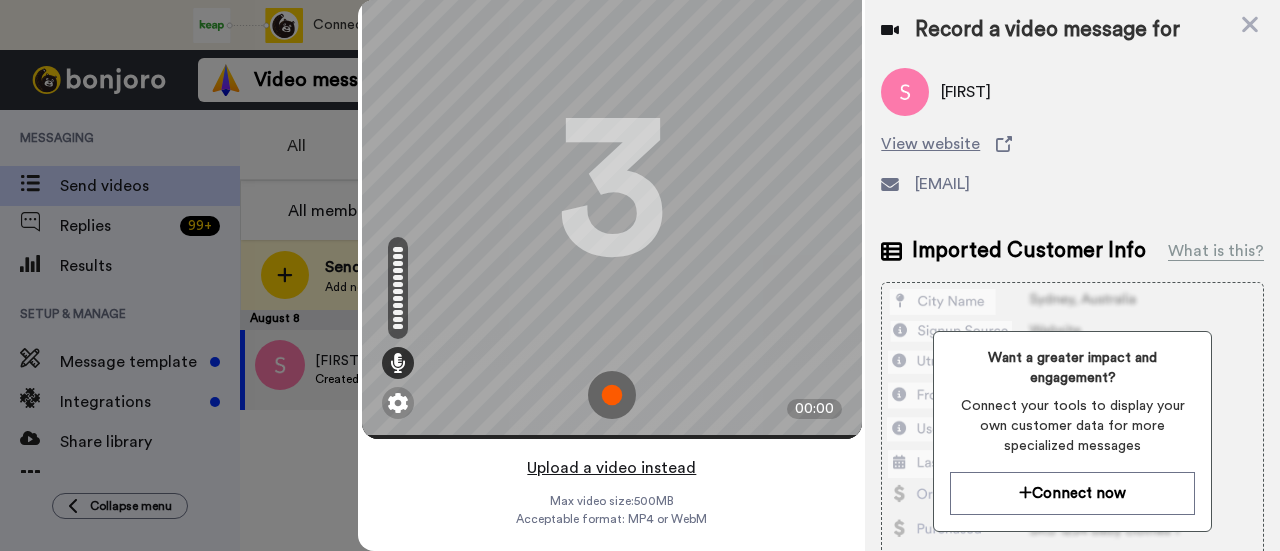 click on "Upload a video instead" at bounding box center (611, 468) 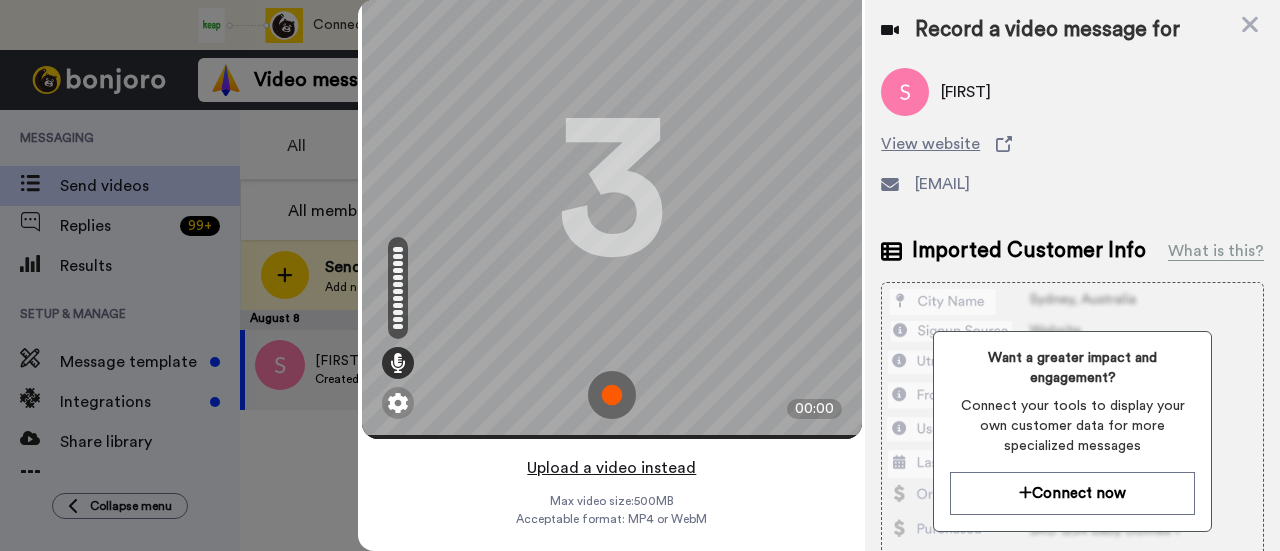scroll, scrollTop: 0, scrollLeft: 0, axis: both 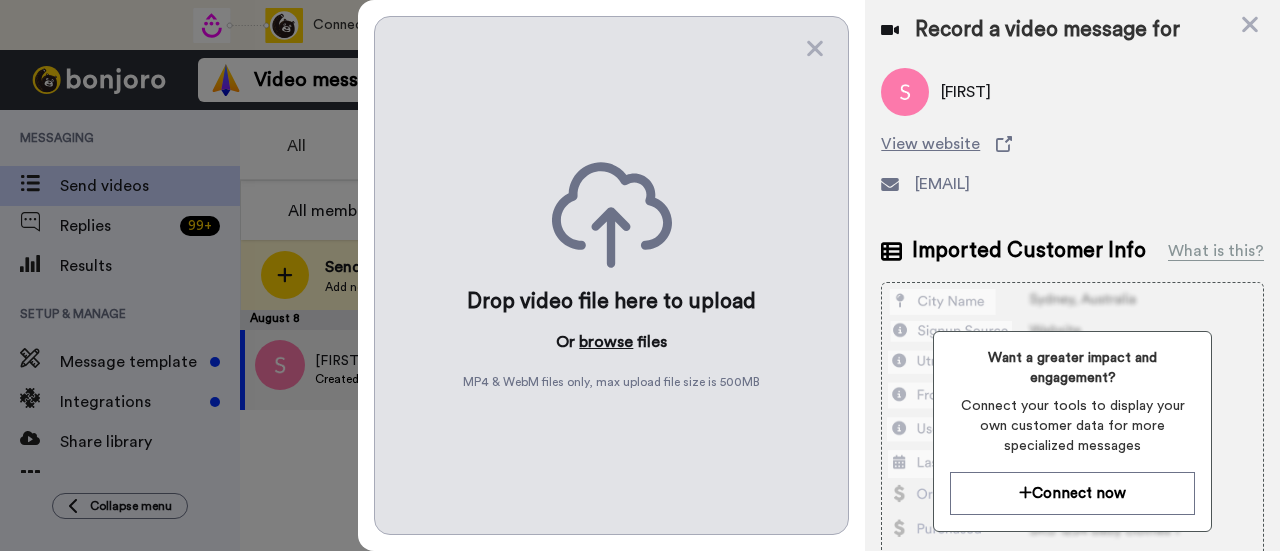 click on "browse" at bounding box center [606, 342] 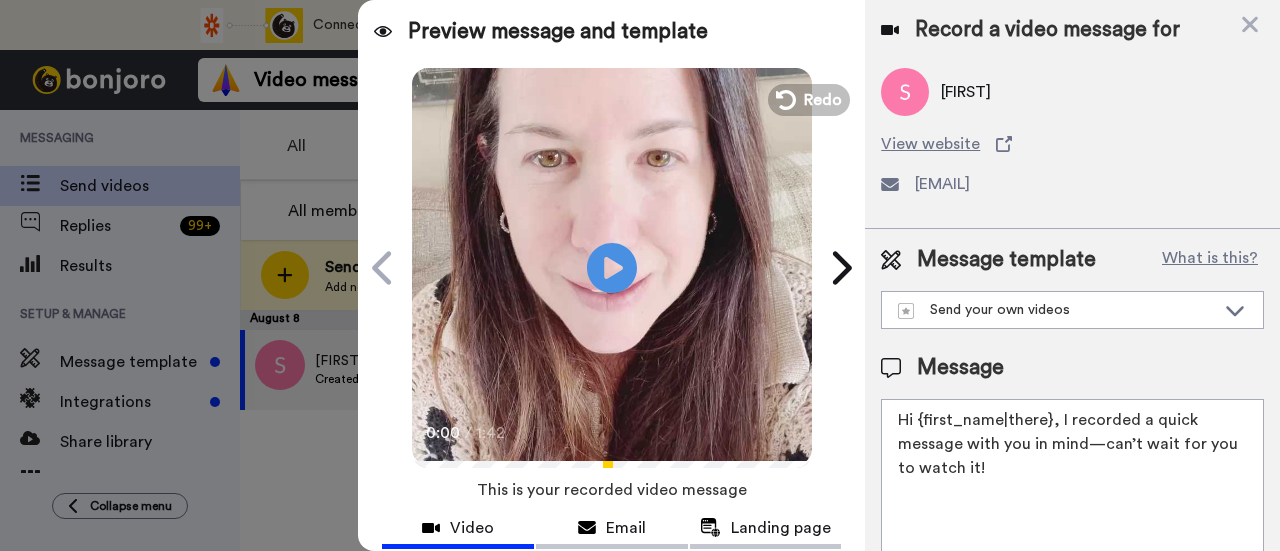 drag, startPoint x: 1047, startPoint y: 475, endPoint x: 1057, endPoint y: 424, distance: 51.971146 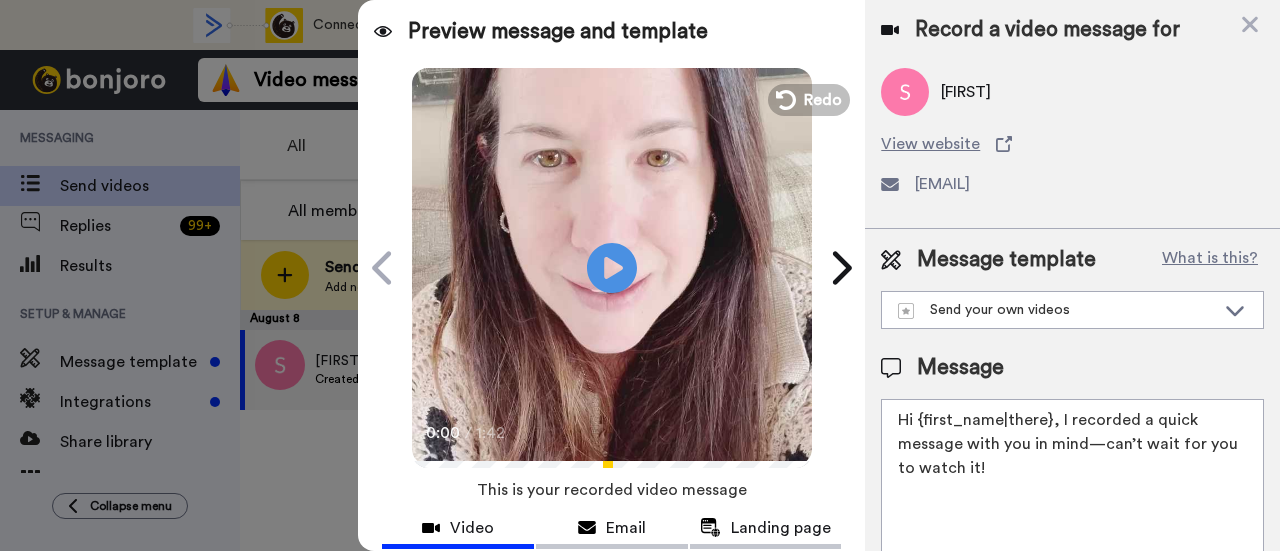 paste on "welcome to SLP Elevate! I created a video welcome for you! Feel free to click reply if you have any questions! I am here for you and cannot wait to hear about your students’ success and all of the time you save" 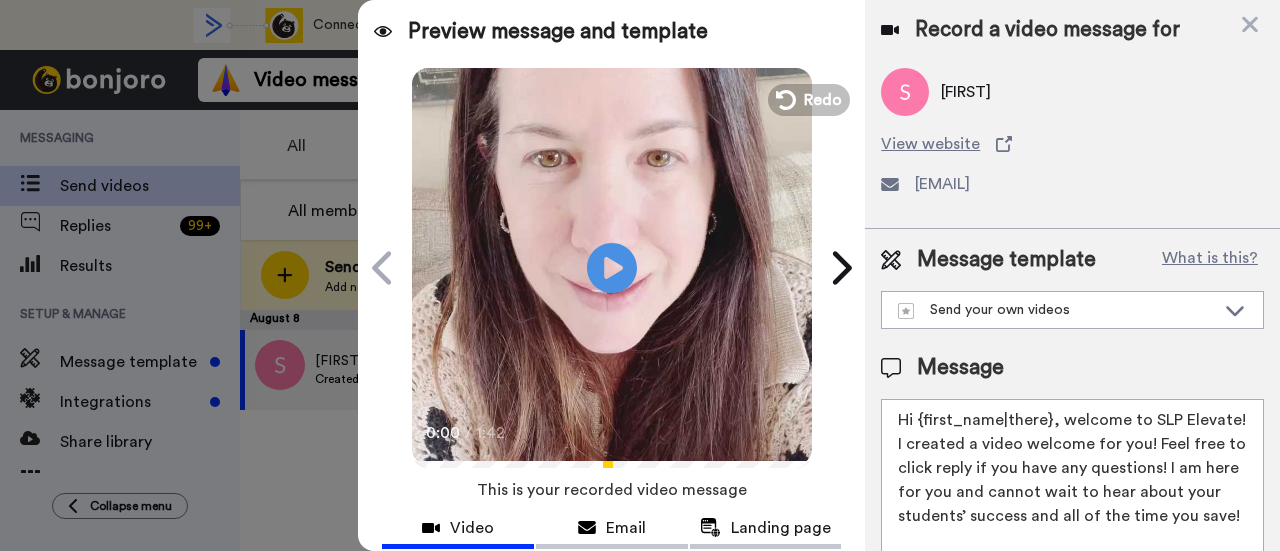scroll, scrollTop: 8, scrollLeft: 0, axis: vertical 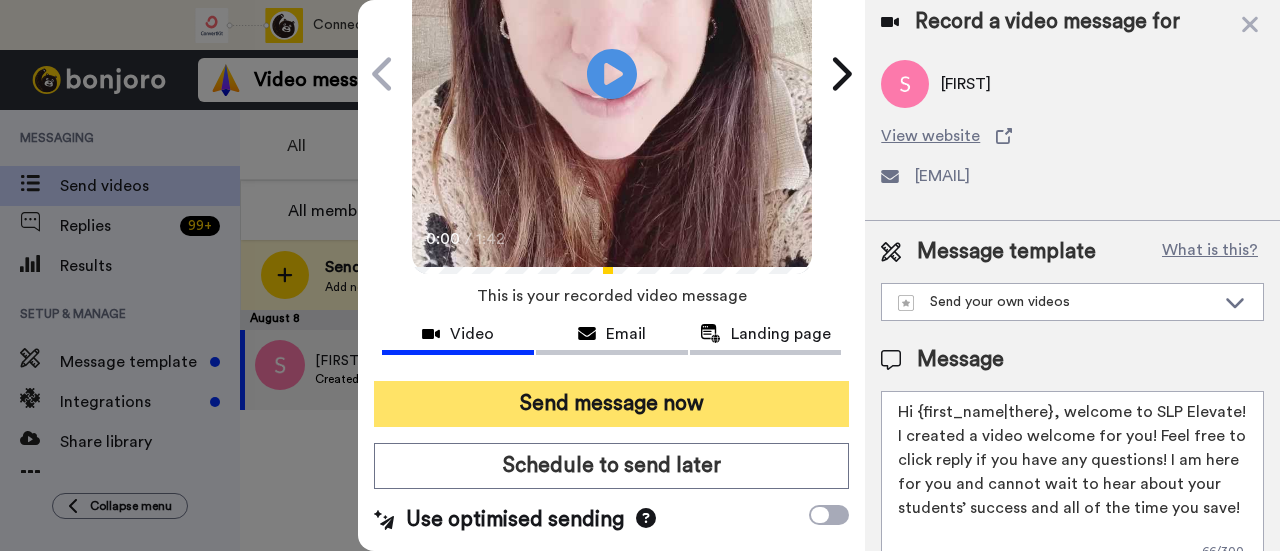 type on "Hi {first_name|there}, welcome to SLP Elevate! I created a video welcome for you! Feel free to click reply if you have any questions! I am here for you and cannot wait to hear about your students’ success and all of the time you save!" 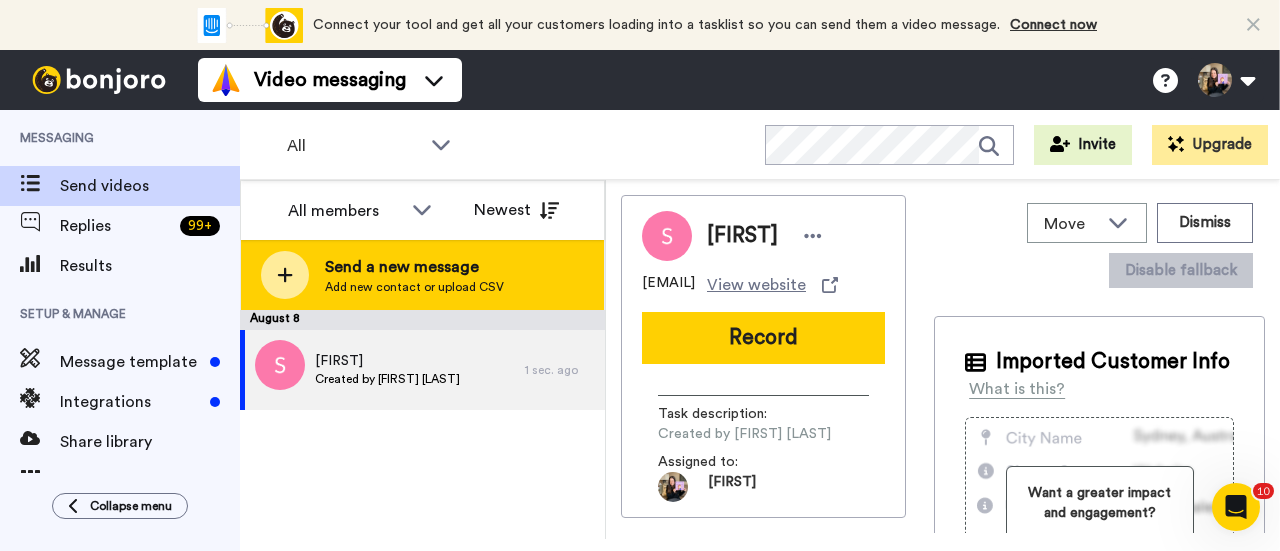 scroll, scrollTop: 0, scrollLeft: 0, axis: both 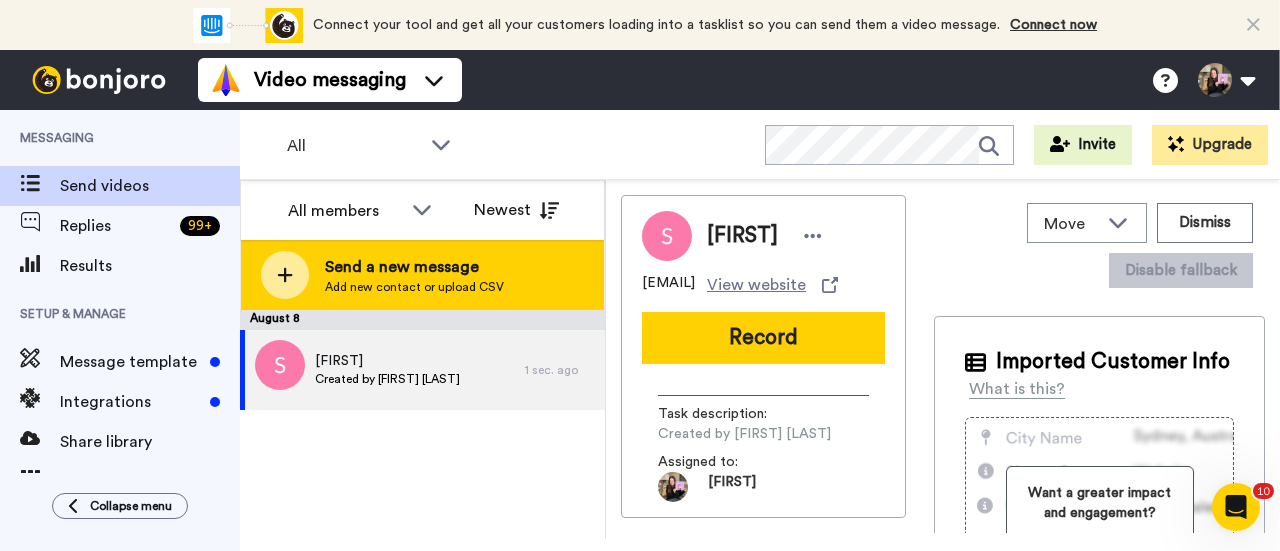 click on "Send a new message" at bounding box center [414, 267] 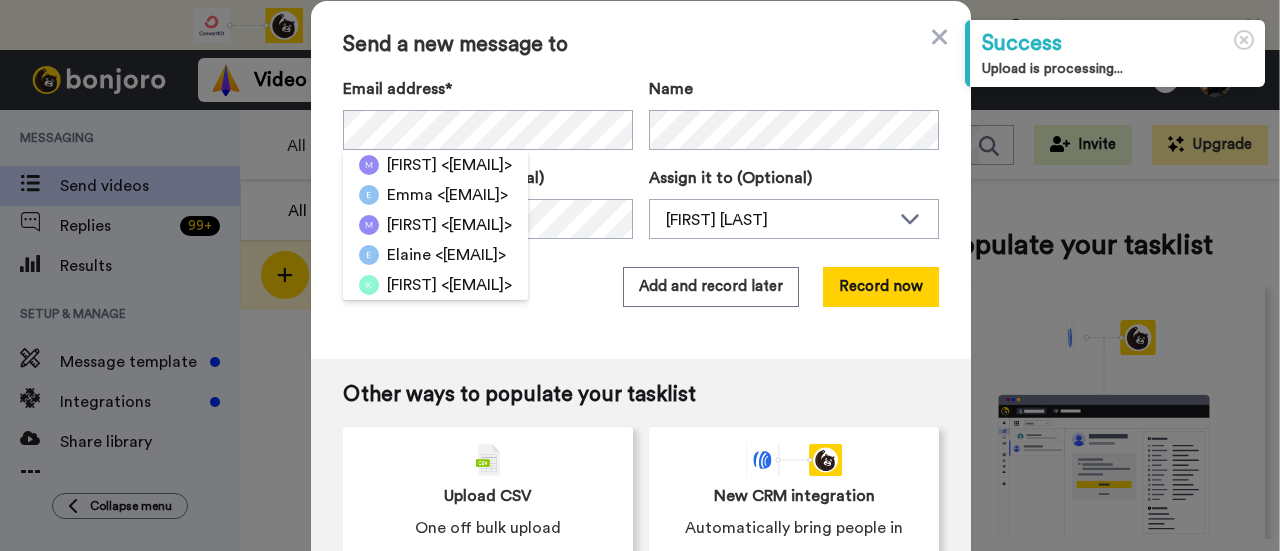 scroll, scrollTop: 0, scrollLeft: 0, axis: both 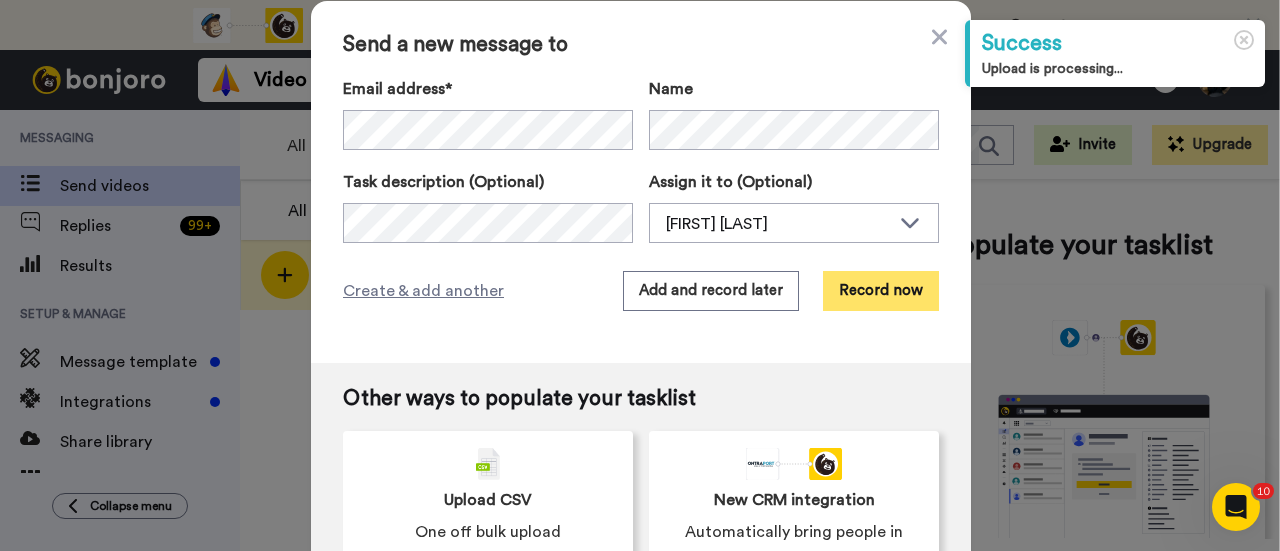 click on "Record now" at bounding box center [881, 291] 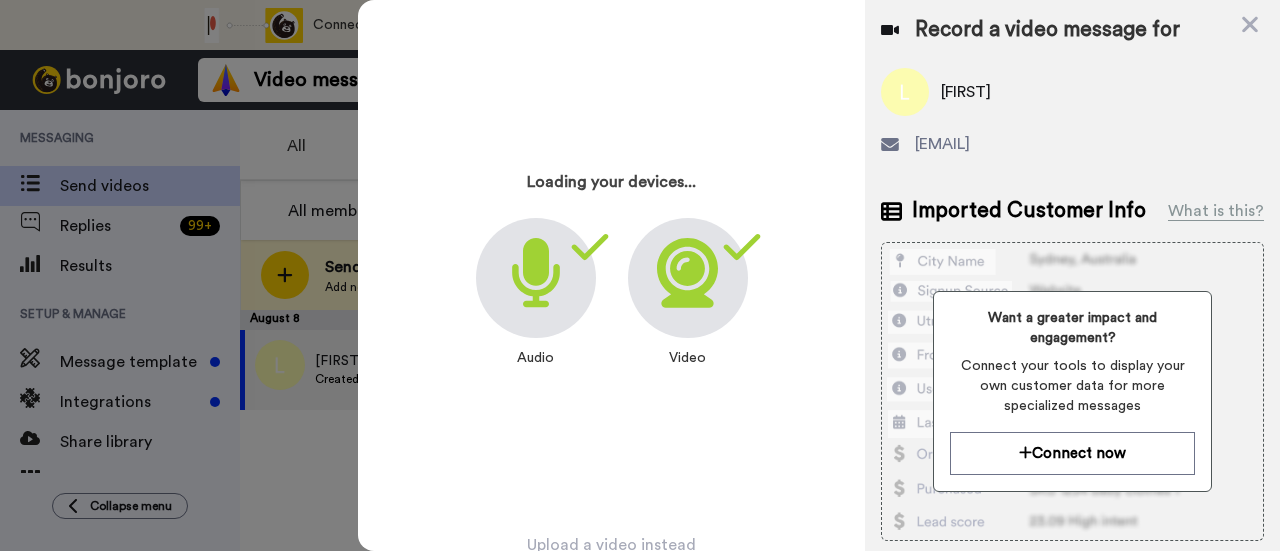 scroll, scrollTop: 96, scrollLeft: 0, axis: vertical 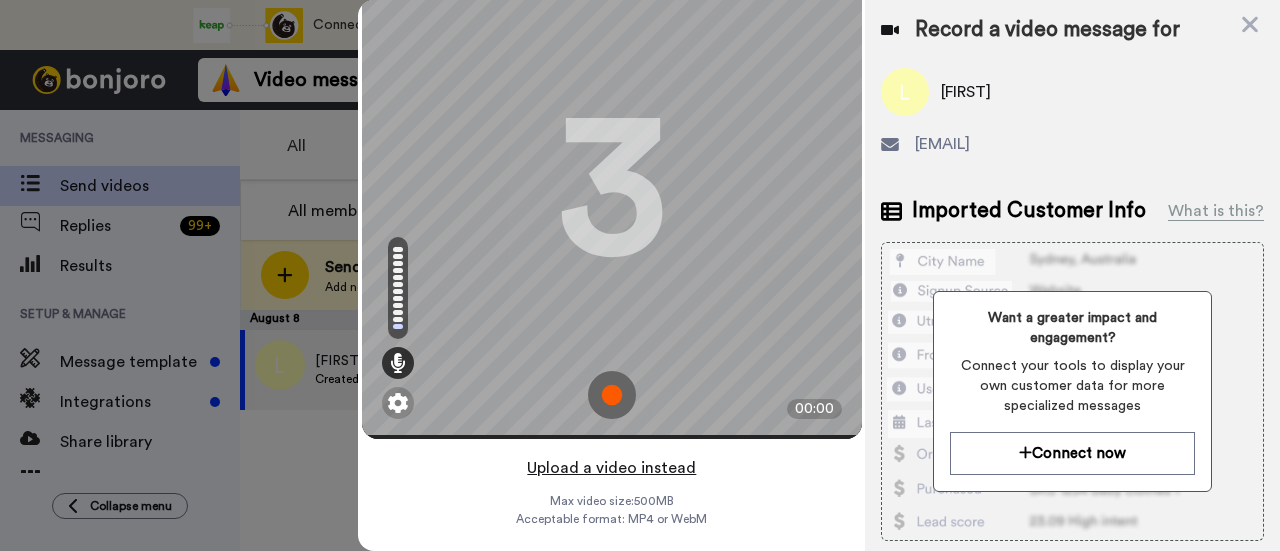 click on "Upload a video instead" at bounding box center (611, 468) 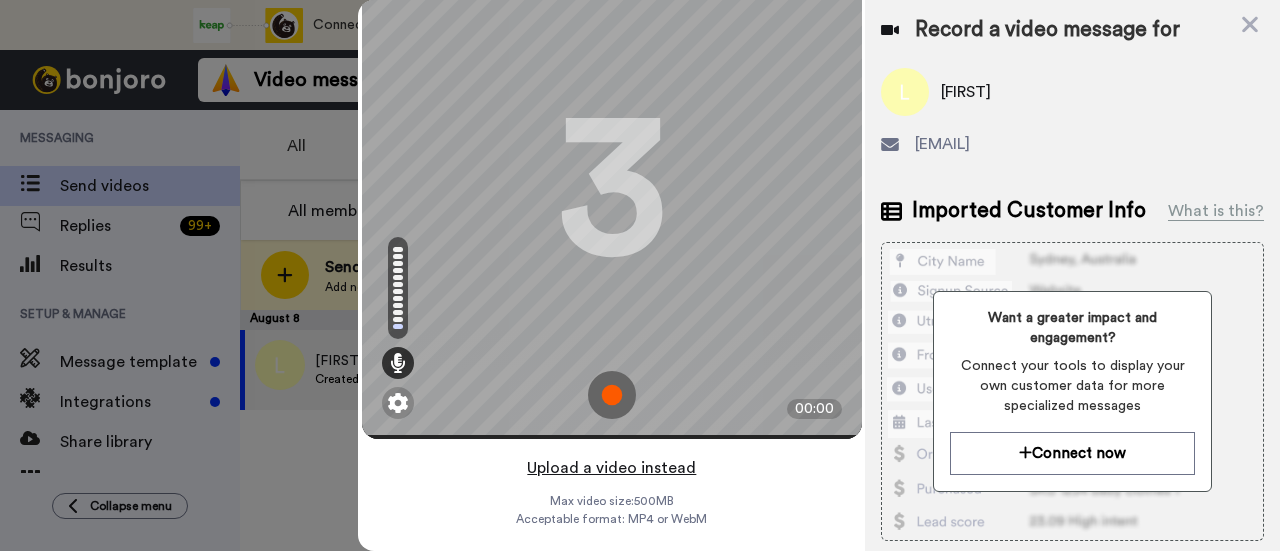scroll, scrollTop: 0, scrollLeft: 0, axis: both 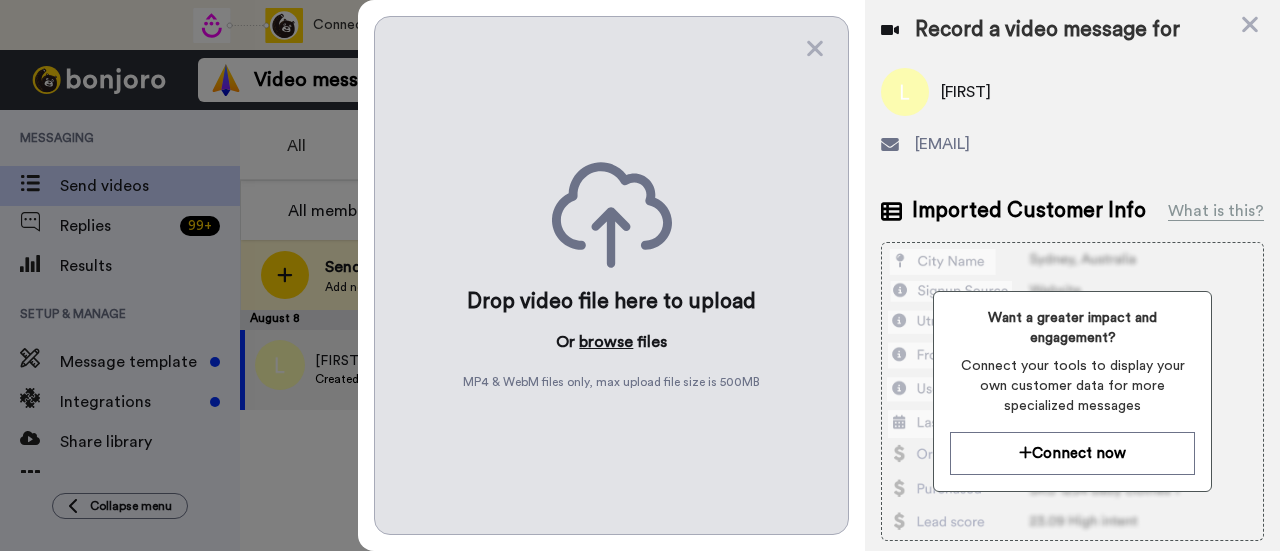 click on "browse" at bounding box center (606, 342) 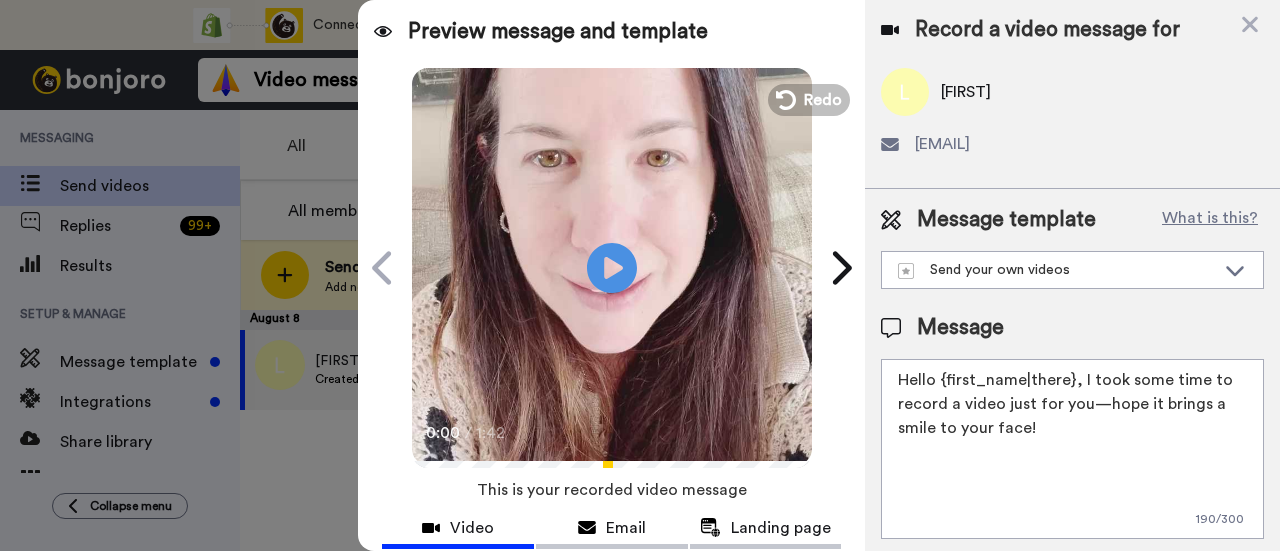drag, startPoint x: 1077, startPoint y: 433, endPoint x: 1078, endPoint y: 381, distance: 52.009613 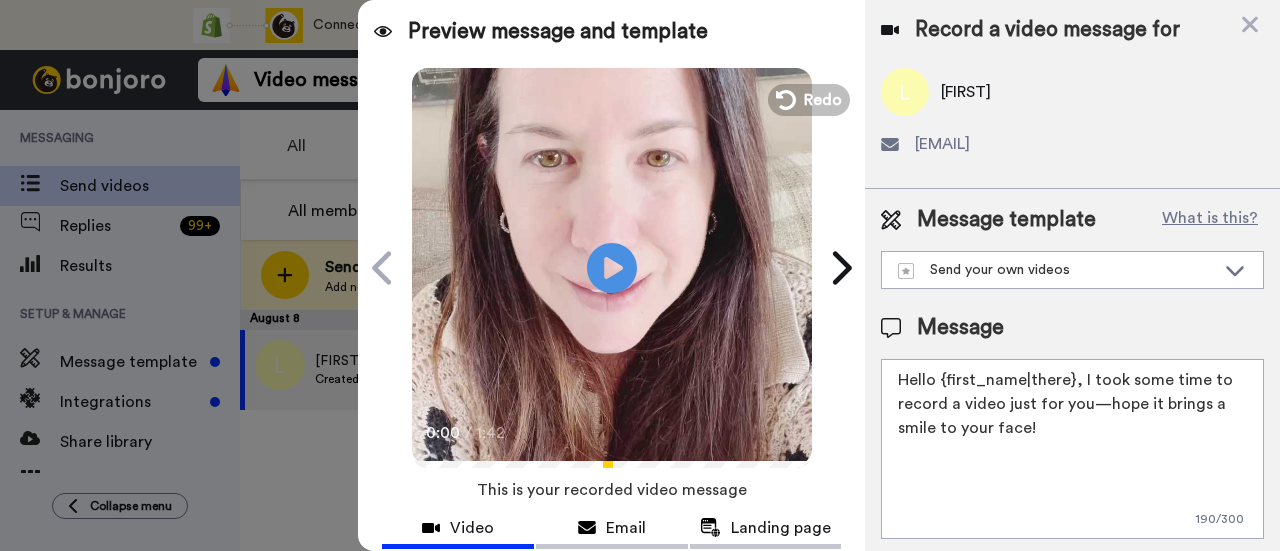 paste on "welcome to SLP Elevate! I created a video welcome for you! Feel free to click reply if you have any questions! I am here for you and cannot wait to hear about your students’ success and all of the time you sav" 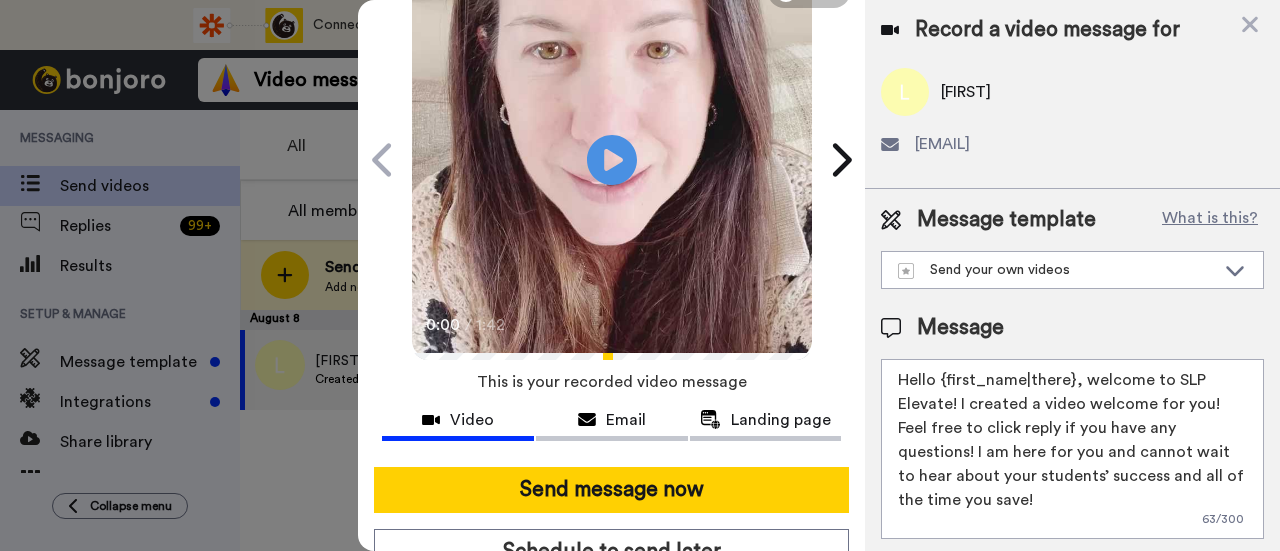 scroll, scrollTop: 200, scrollLeft: 0, axis: vertical 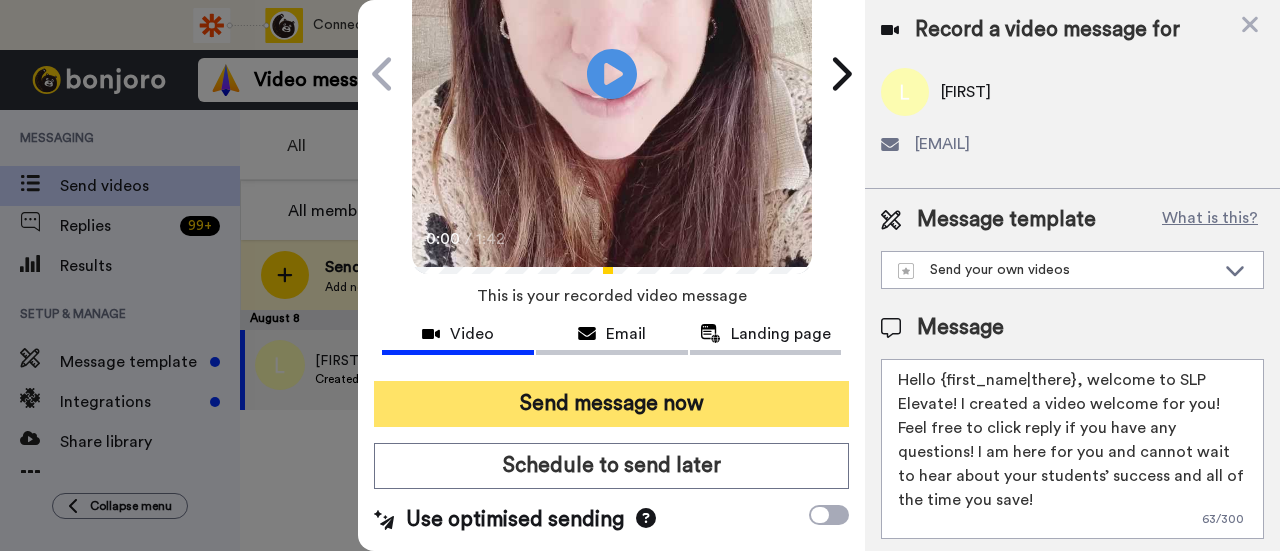 type on "Hello {first_name|there}, welcome to SLP Elevate! I created a video welcome for you! Feel free to click reply if you have any questions! I am here for you and cannot wait to hear about your students’ success and all of the time you save!" 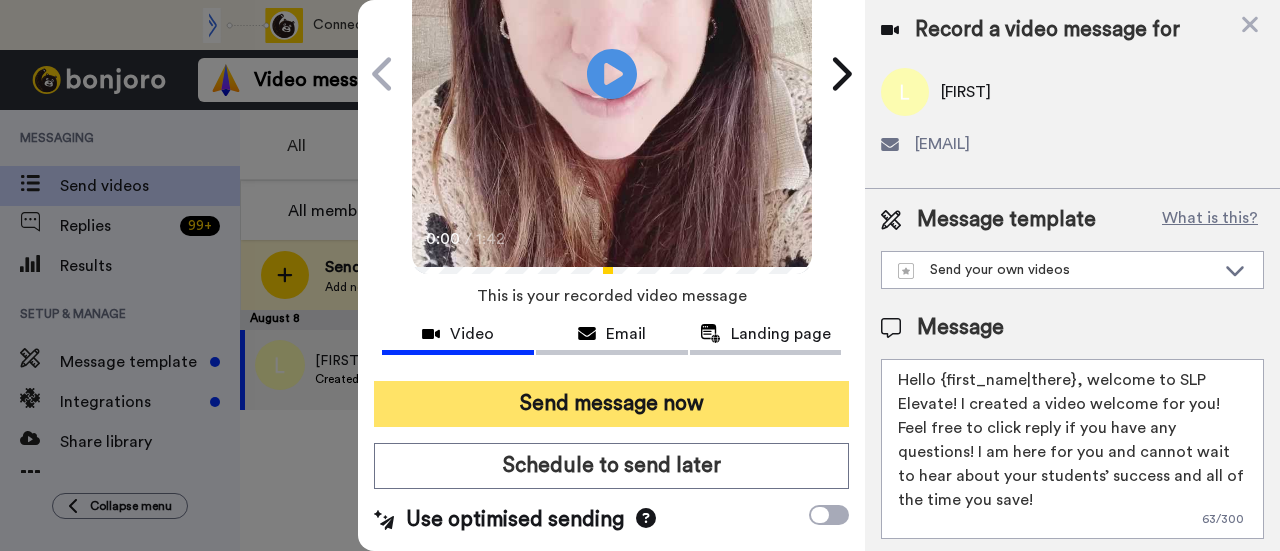 click on "Send message now" at bounding box center [611, 404] 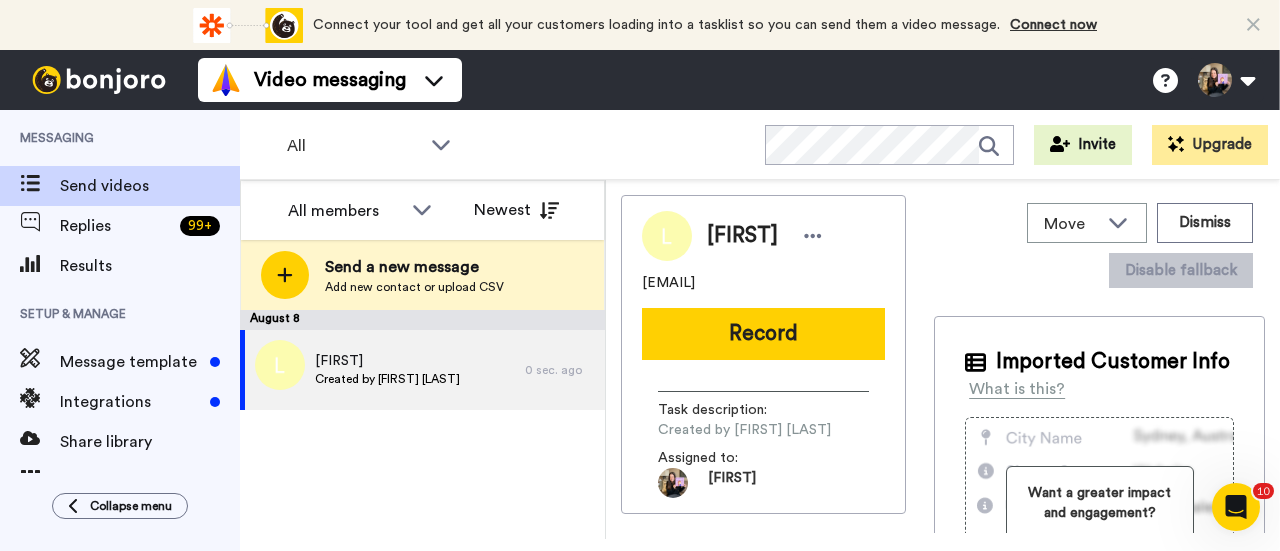 scroll, scrollTop: 0, scrollLeft: 0, axis: both 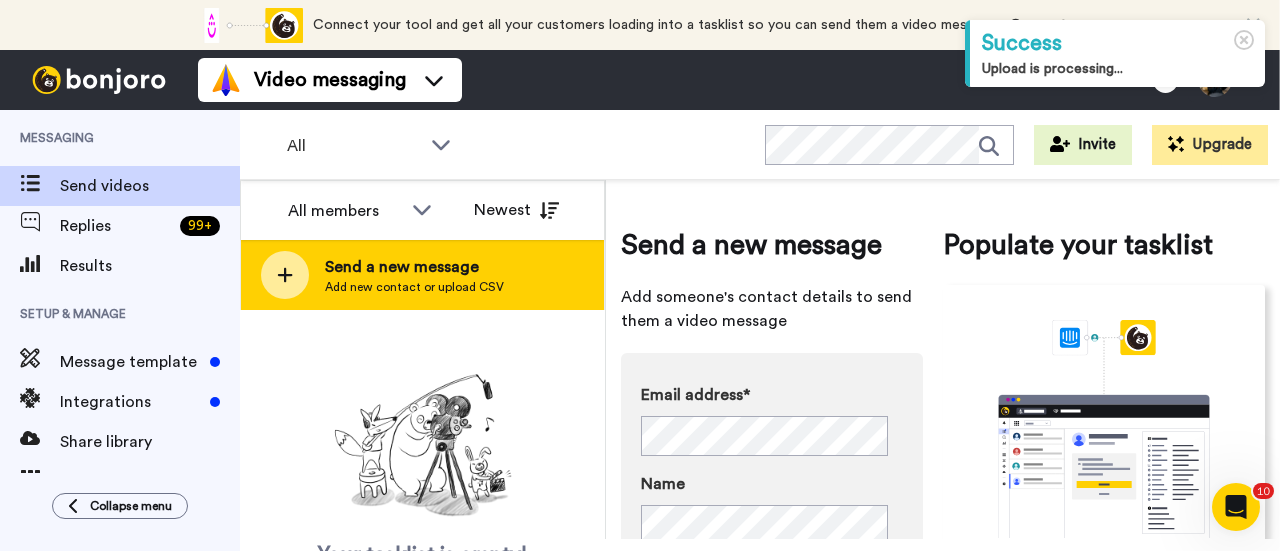 click on "Send a new message Add new contact or upload CSV" at bounding box center (422, 275) 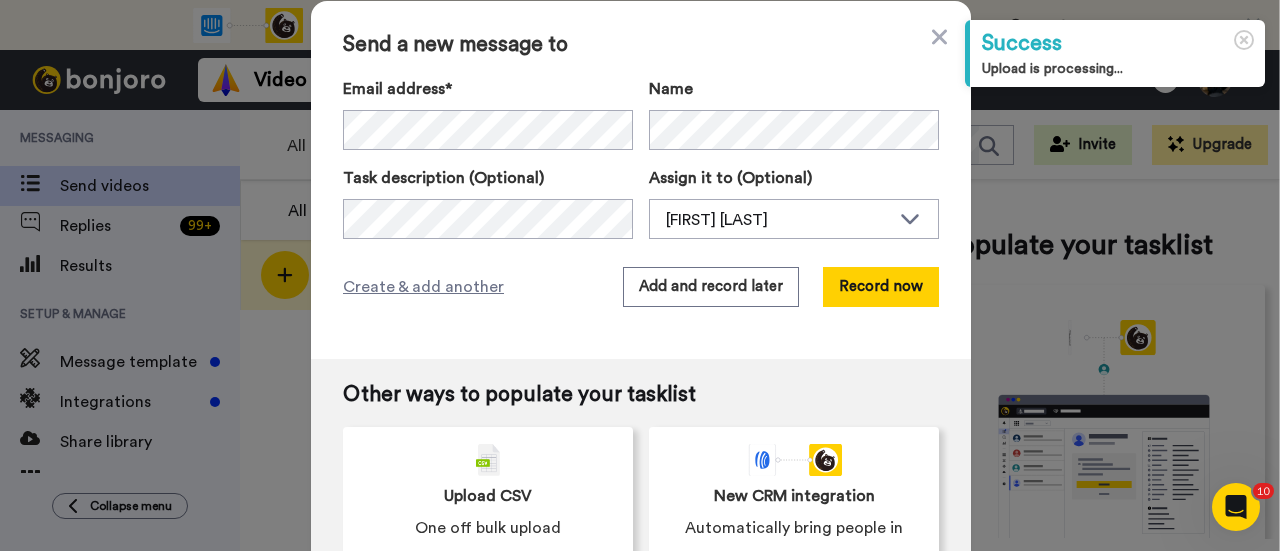click on "Email address* Name Task description (Optional) Assign it to (Optional) [FIRST] [LAST]" at bounding box center [641, 158] 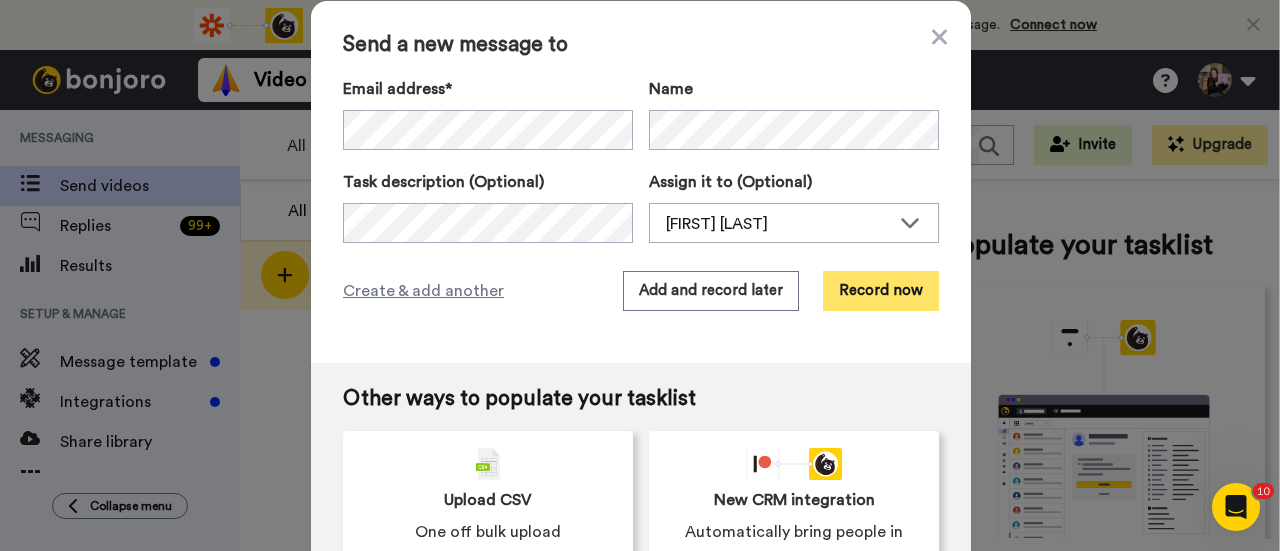 click on "Record now" at bounding box center (881, 291) 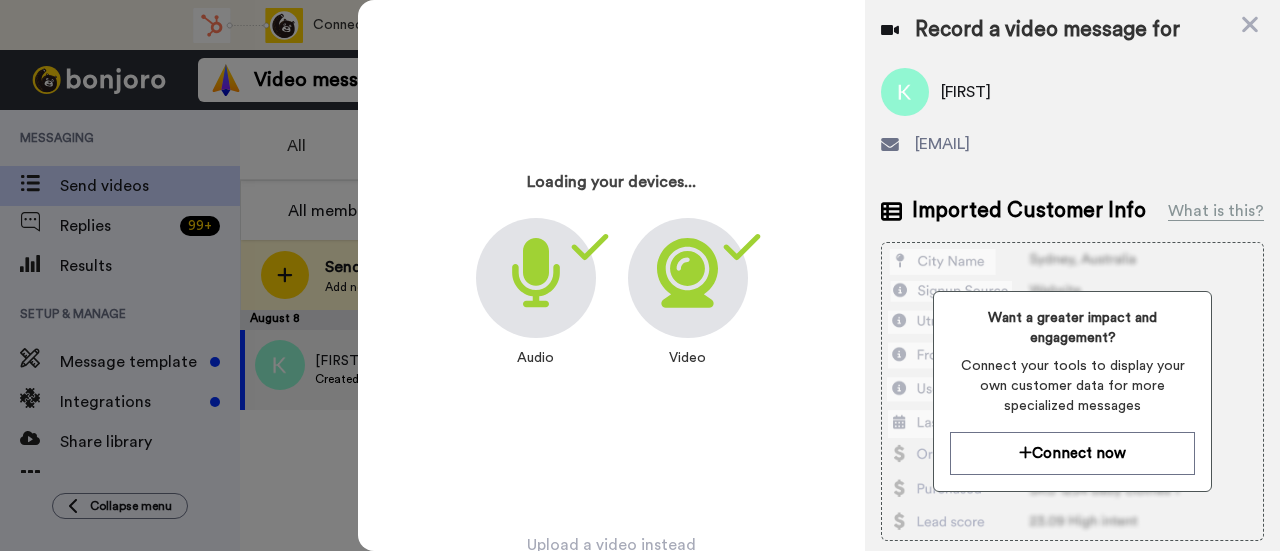 scroll, scrollTop: 96, scrollLeft: 0, axis: vertical 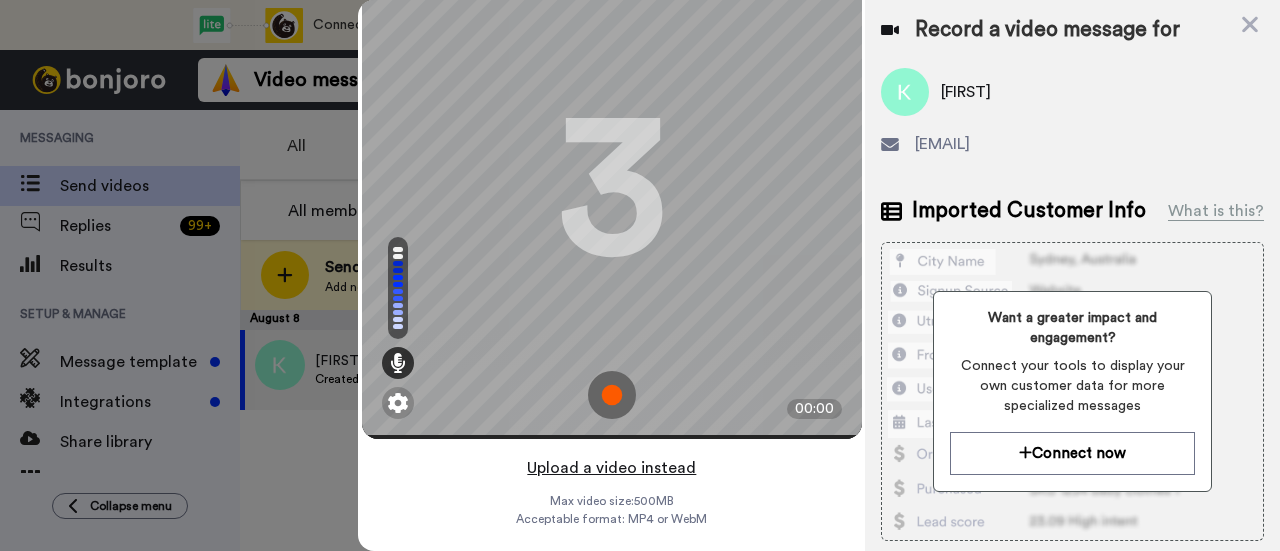 click on "Upload a video instead" at bounding box center [611, 468] 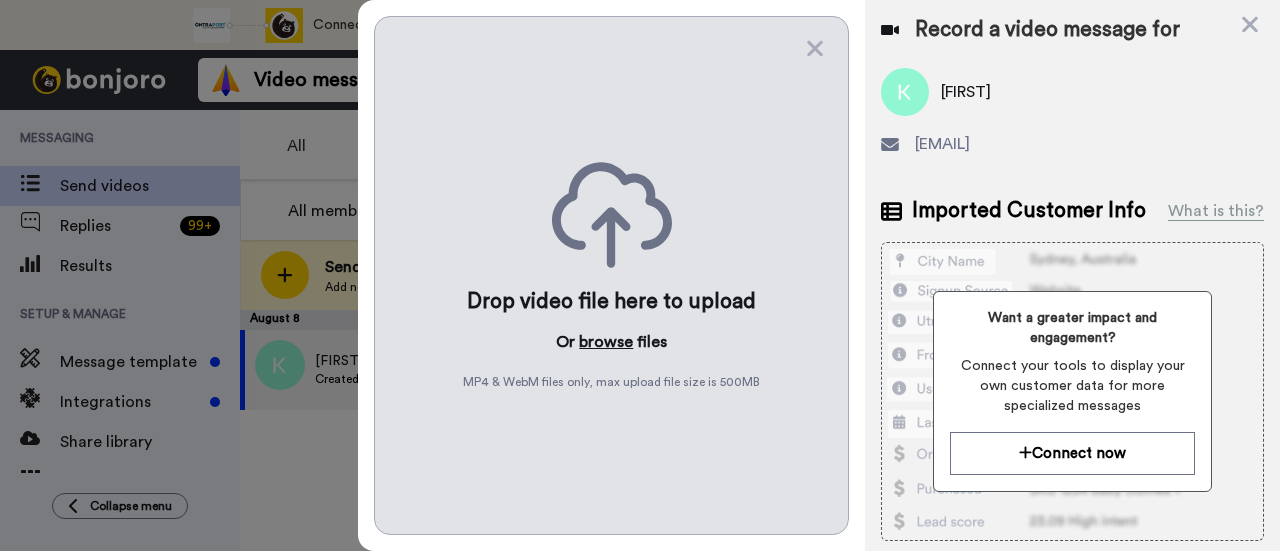 click on "browse" at bounding box center [606, 342] 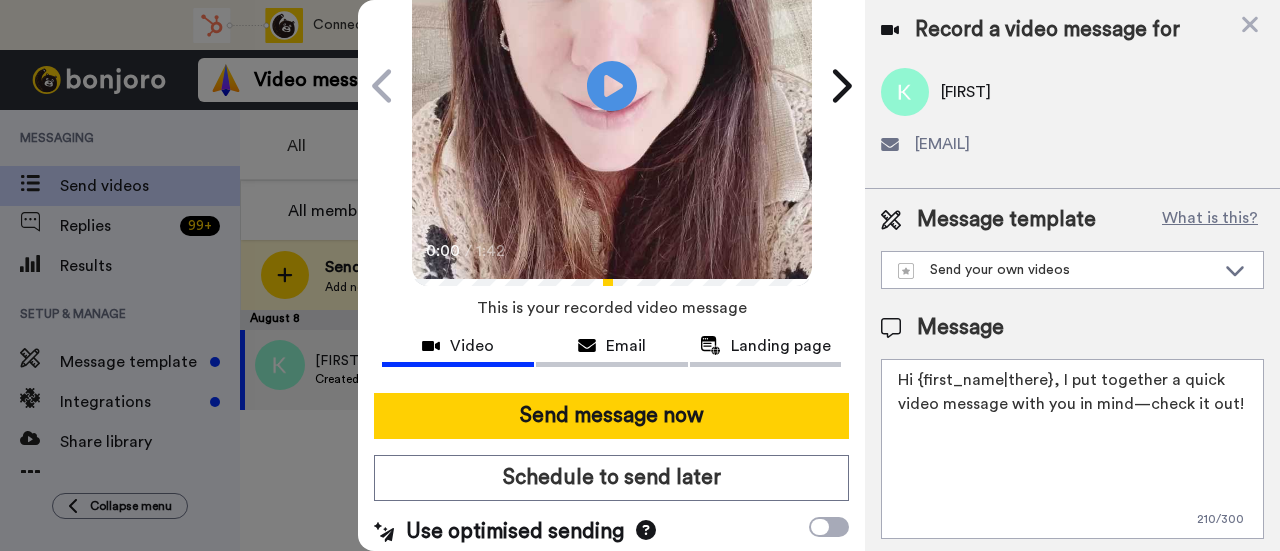 scroll, scrollTop: 200, scrollLeft: 0, axis: vertical 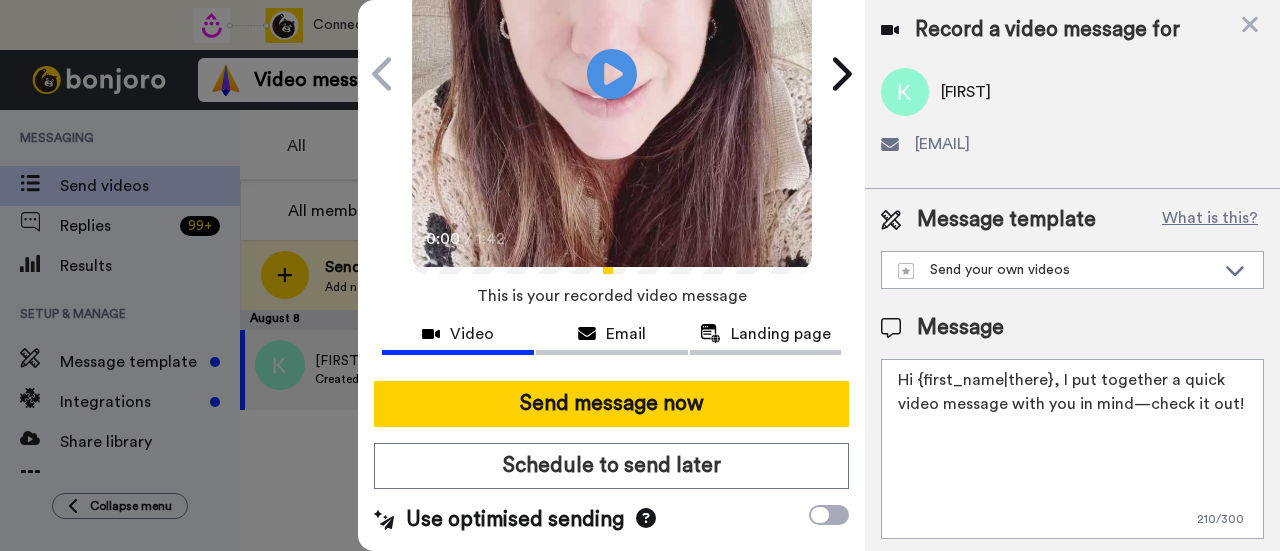 drag, startPoint x: 990, startPoint y: 425, endPoint x: 1058, endPoint y: 384, distance: 79.40403 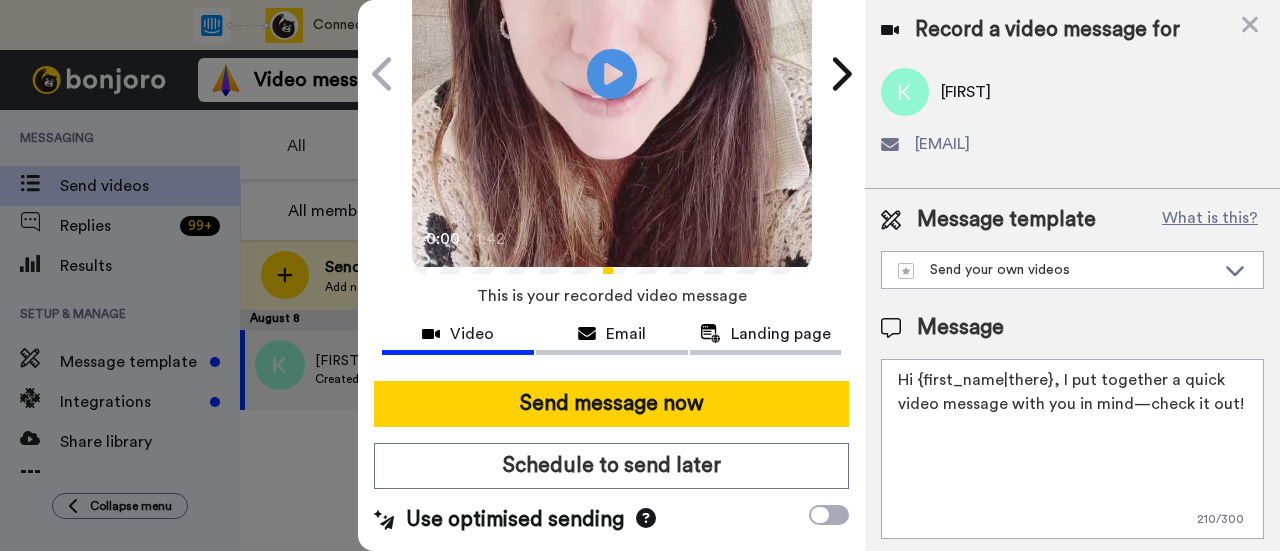 paste on "welcome to SLP Elevate! I created a video welcome for you! Feel free to click reply if you have any questions! I am here for you and cannot wait to hear about your students’ success and all of the time you save" 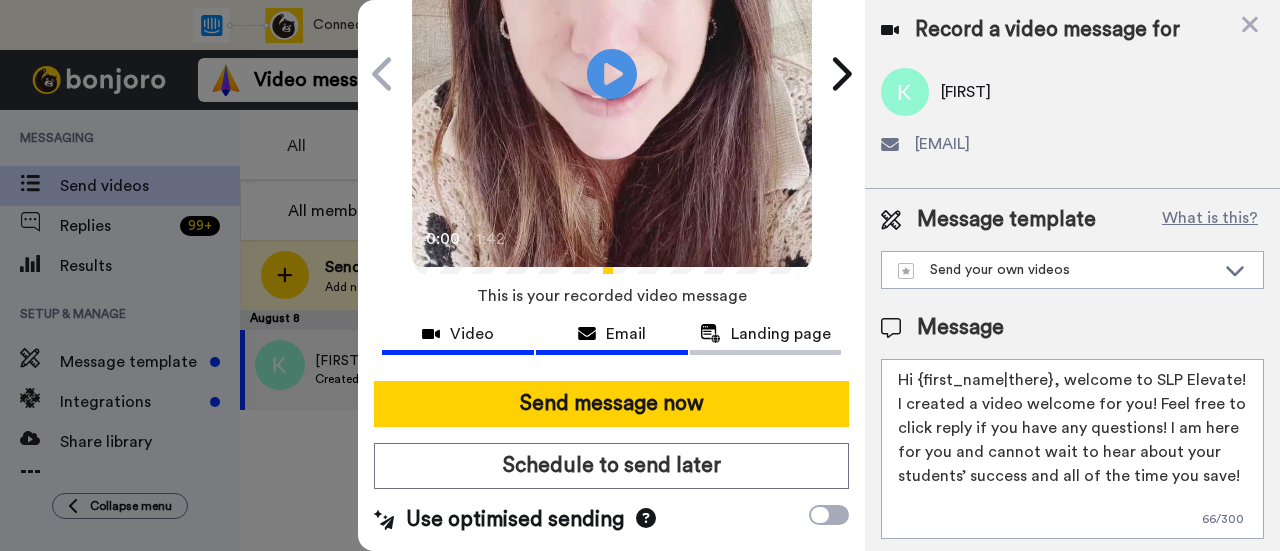 scroll, scrollTop: 218, scrollLeft: 0, axis: vertical 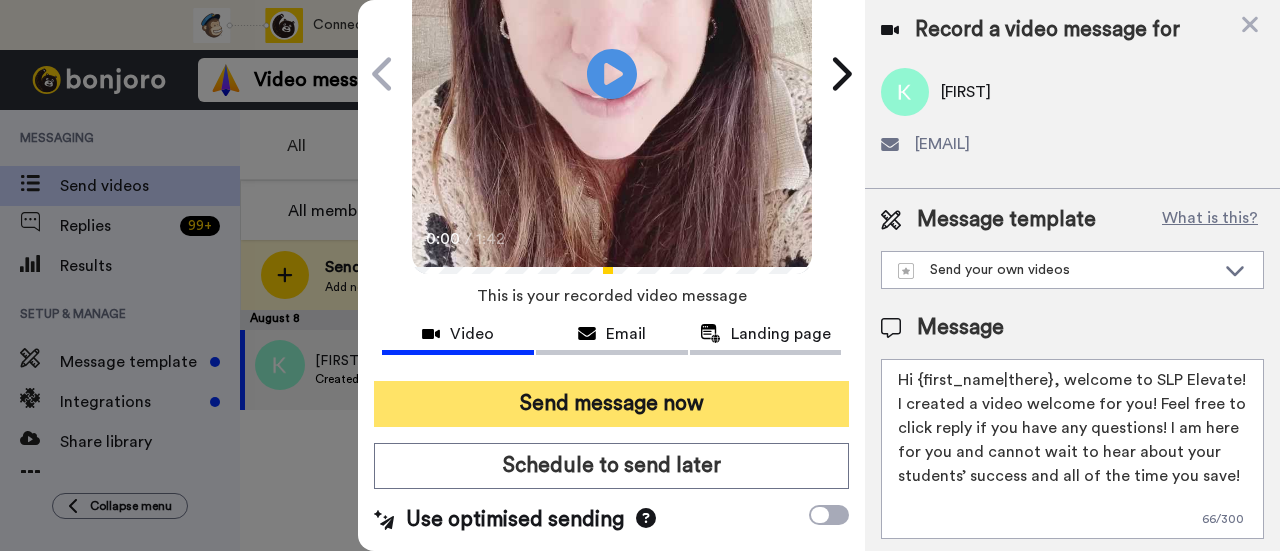 type on "Hi {first_name|there}, welcome to SLP Elevate! I created a video welcome for you! Feel free to click reply if you have any questions! I am here for you and cannot wait to hear about your students’ success and all of the time you save!" 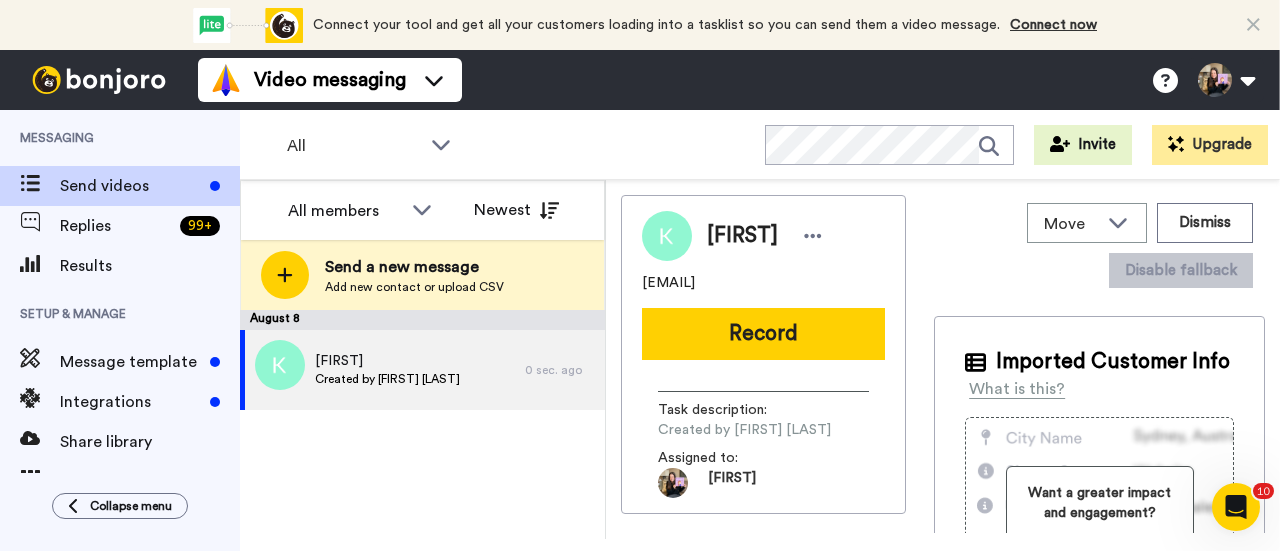 scroll, scrollTop: 0, scrollLeft: 0, axis: both 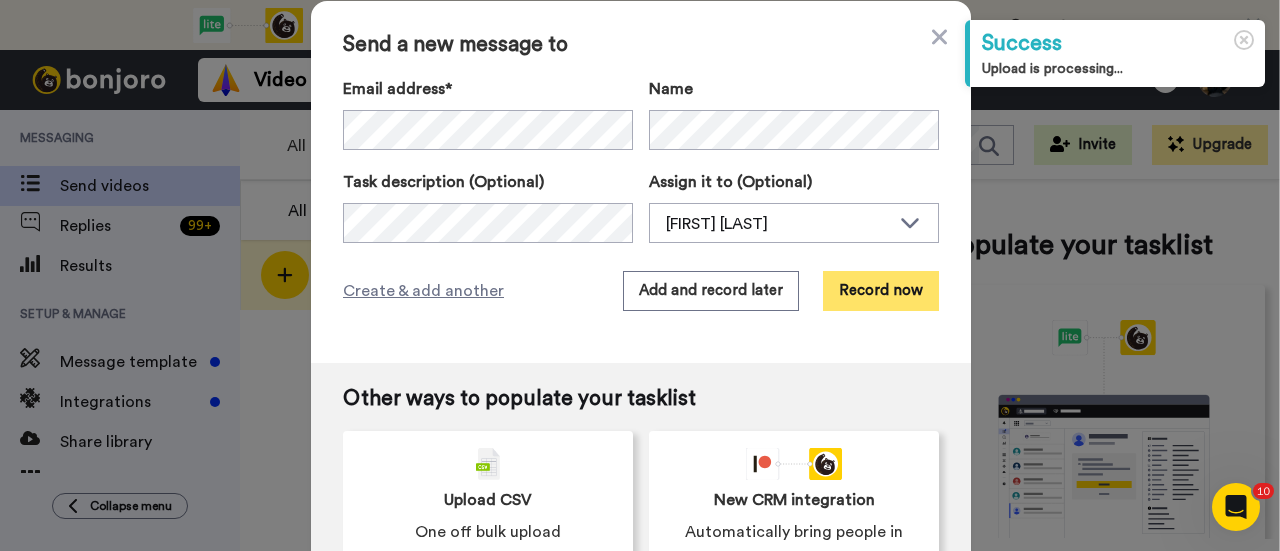 click on "Record now" at bounding box center (881, 291) 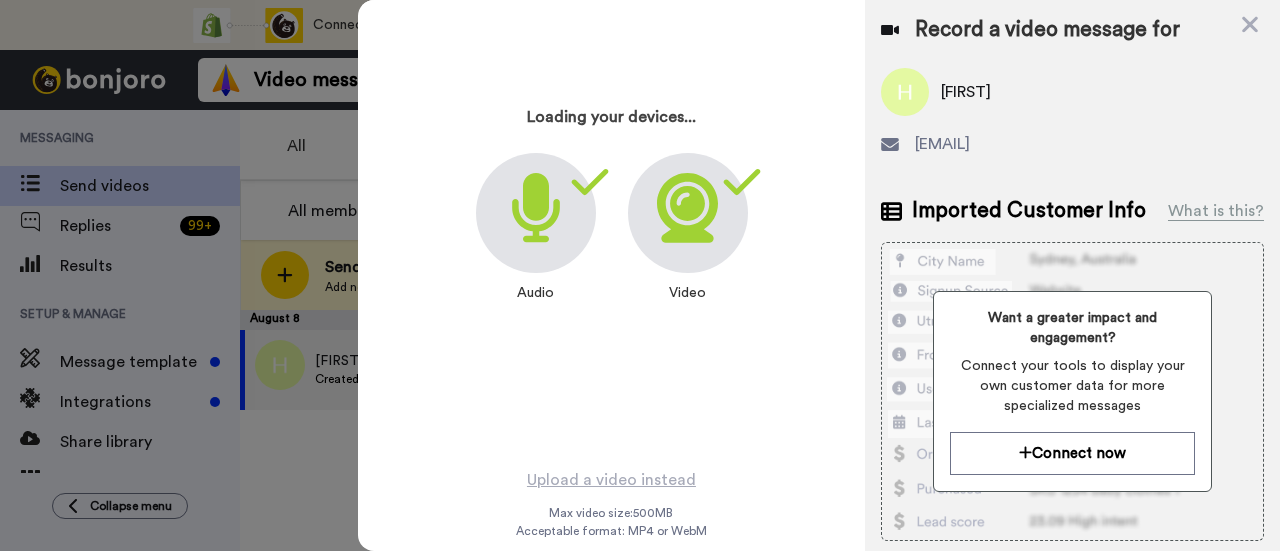 scroll, scrollTop: 96, scrollLeft: 0, axis: vertical 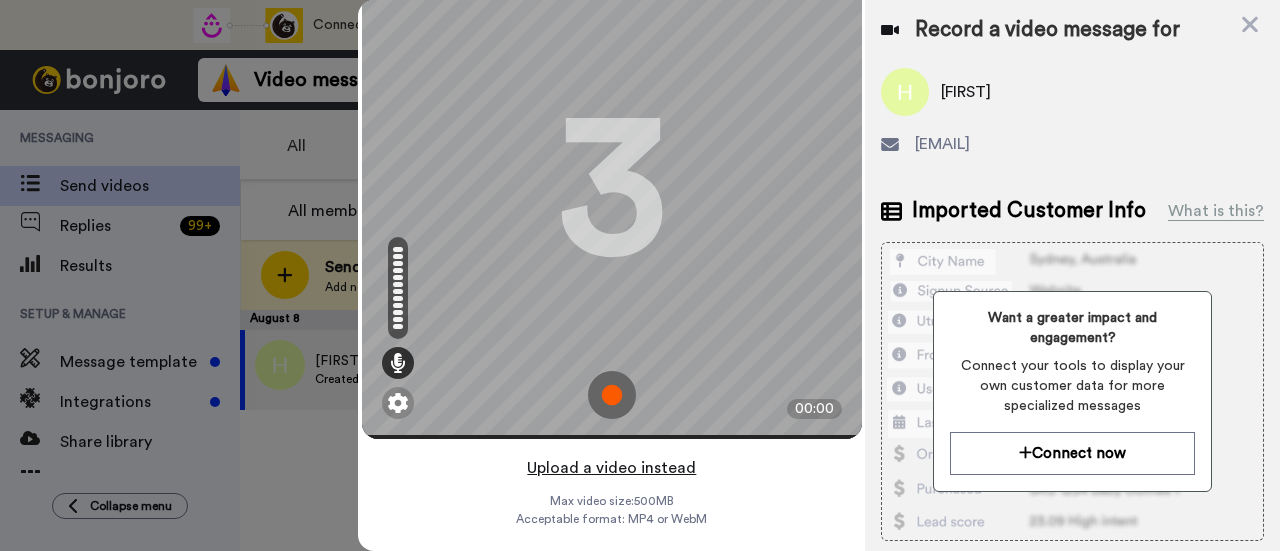 click on "Upload a video instead" at bounding box center [611, 468] 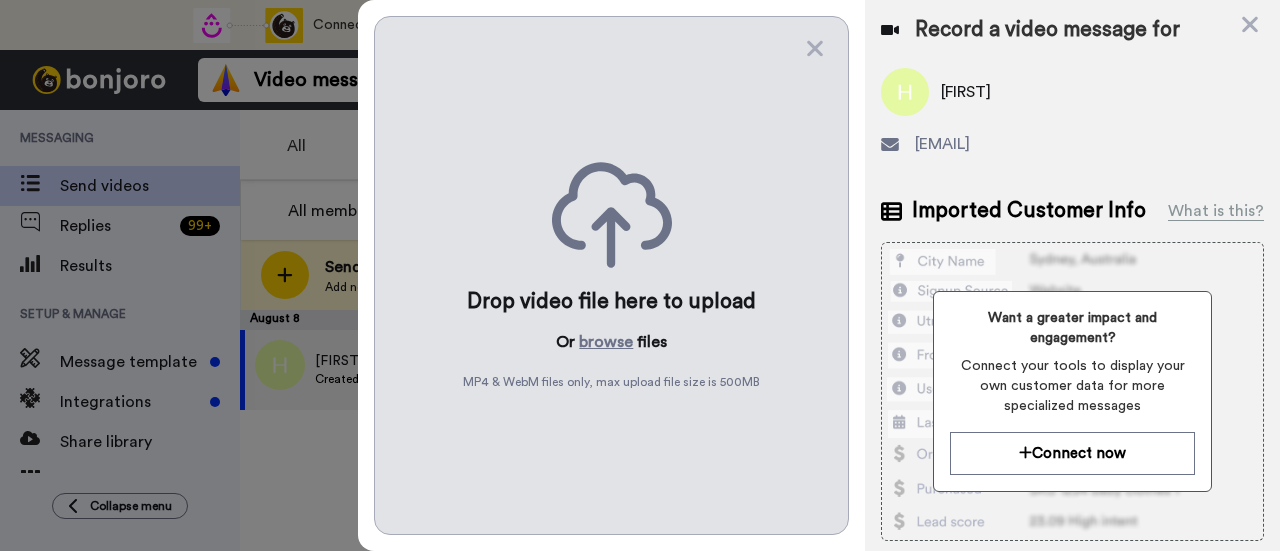 scroll, scrollTop: 0, scrollLeft: 0, axis: both 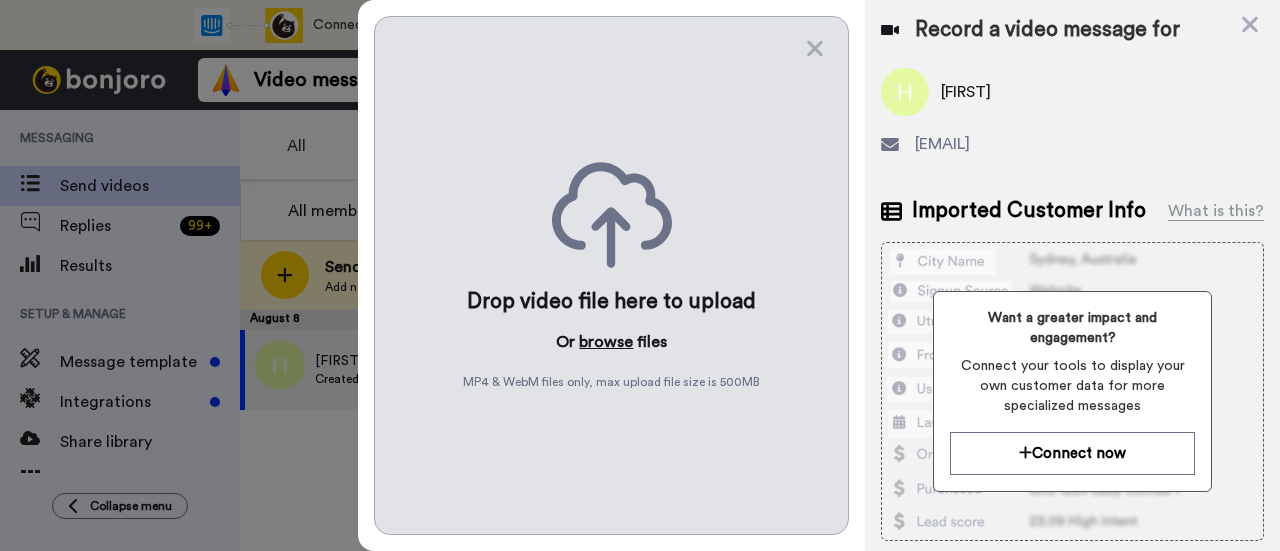 click on "browse" at bounding box center [606, 342] 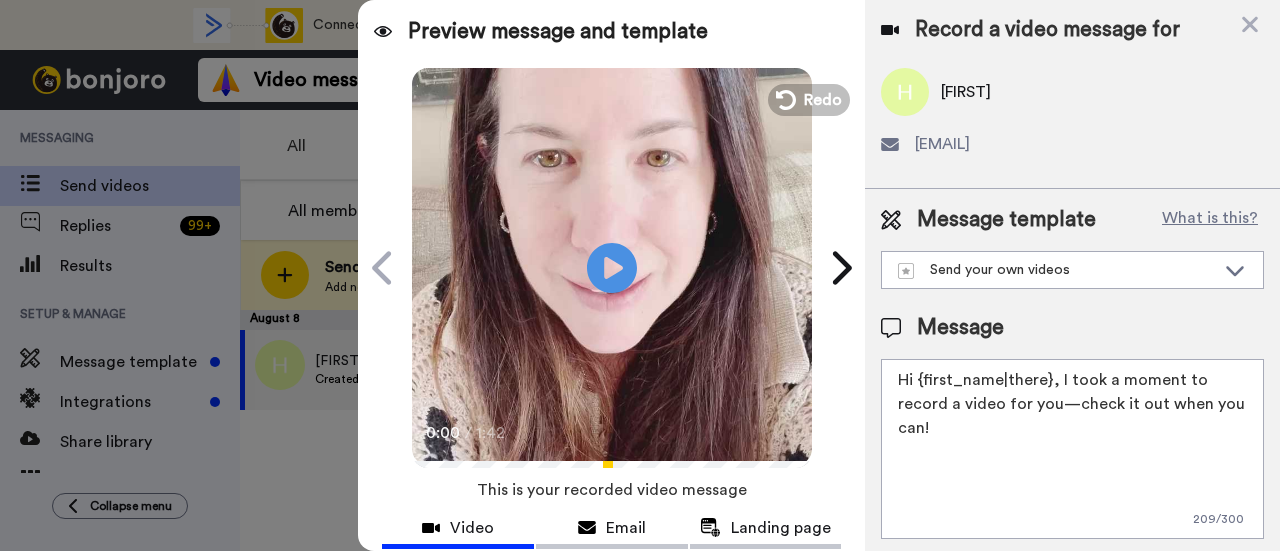 drag, startPoint x: 1094, startPoint y: 427, endPoint x: 1057, endPoint y: 379, distance: 60.60528 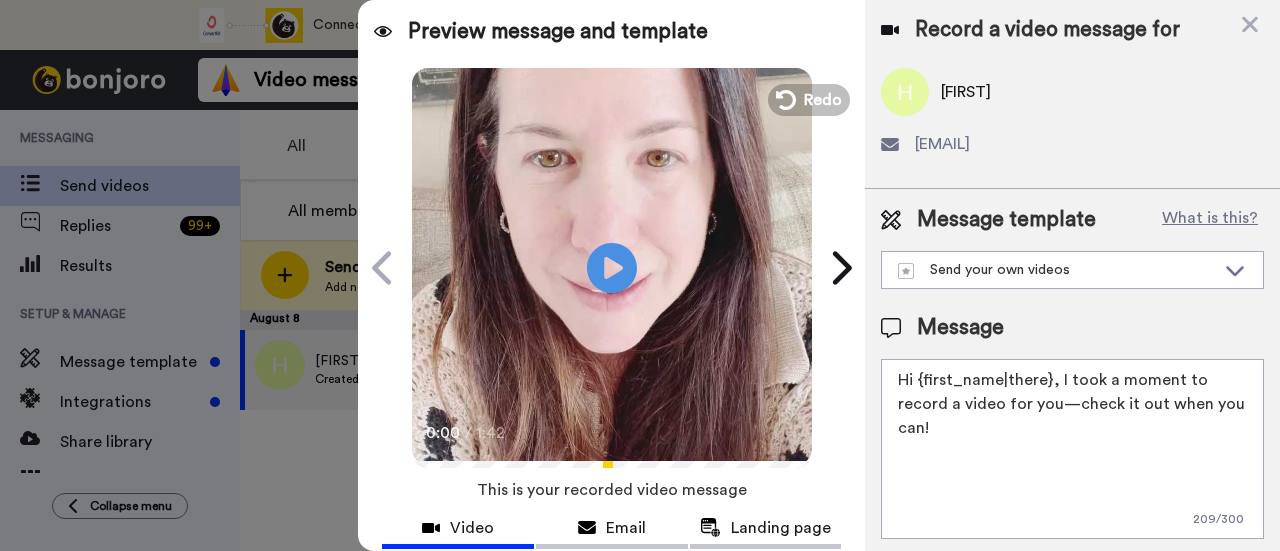 paste on "welcome to SLP Elevate! I created a video welcome for you! Feel free to click reply if you have any questions! I am here for you and cannot wait to hear about your students’ success and all of the time you save" 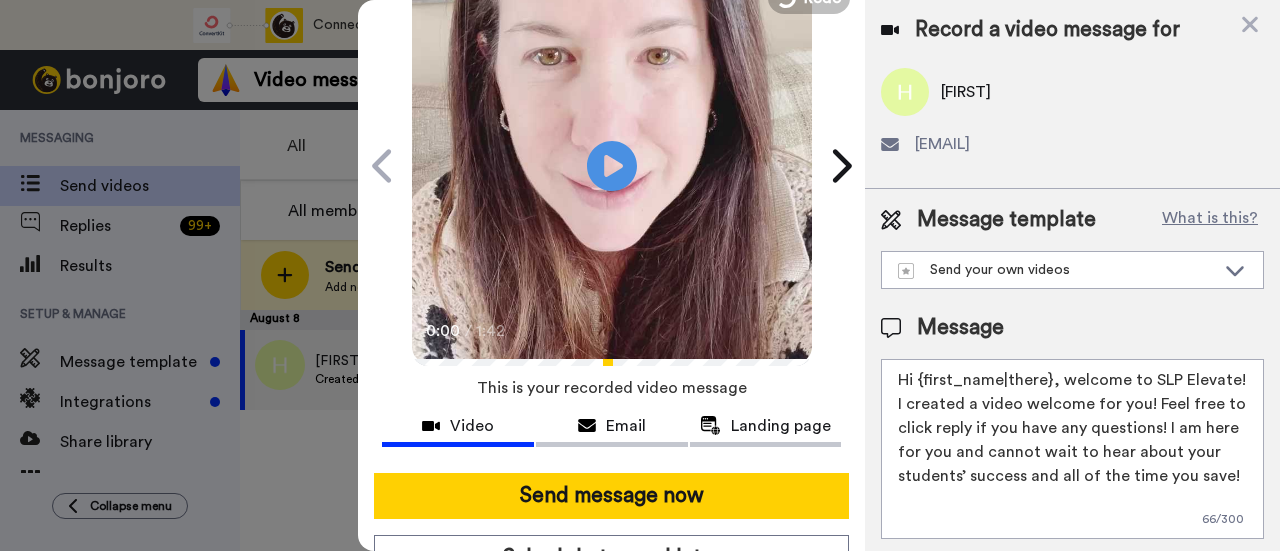 scroll, scrollTop: 200, scrollLeft: 0, axis: vertical 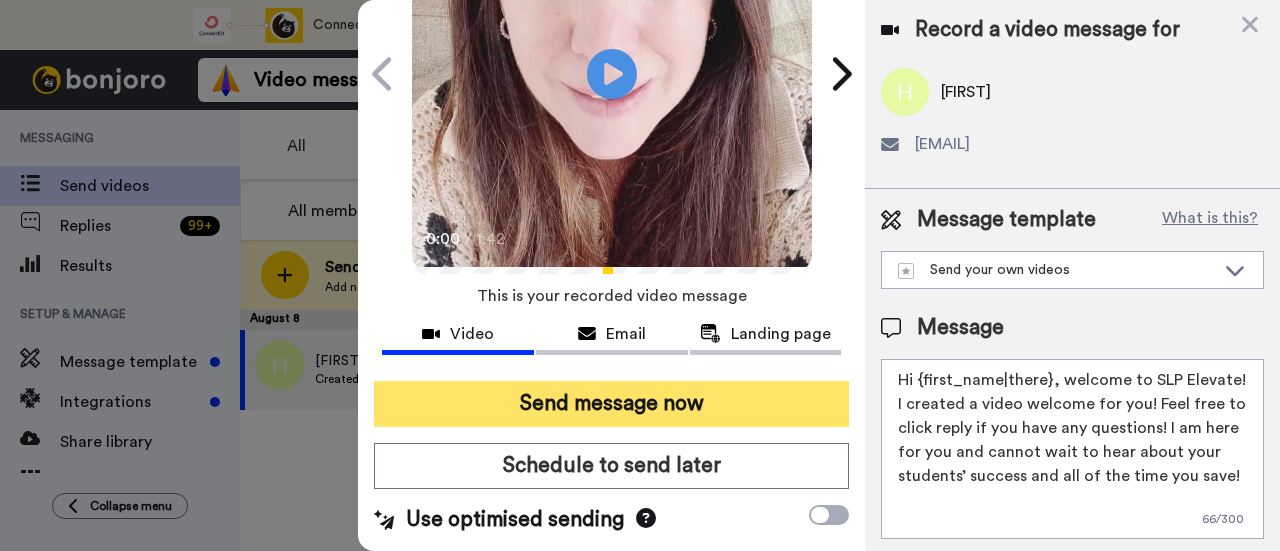 type on "Hi {first_name|there}, welcome to SLP Elevate! I created a video welcome for you! Feel free to click reply if you have any questions! I am here for you and cannot wait to hear about your students’ success and all of the time you save!" 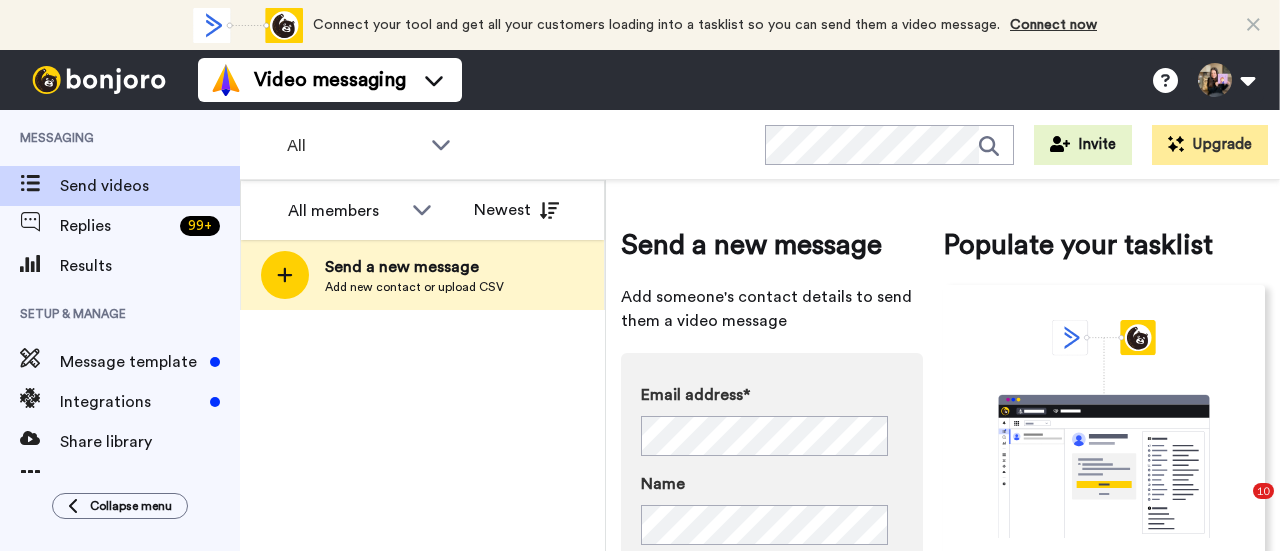 scroll, scrollTop: 0, scrollLeft: 0, axis: both 